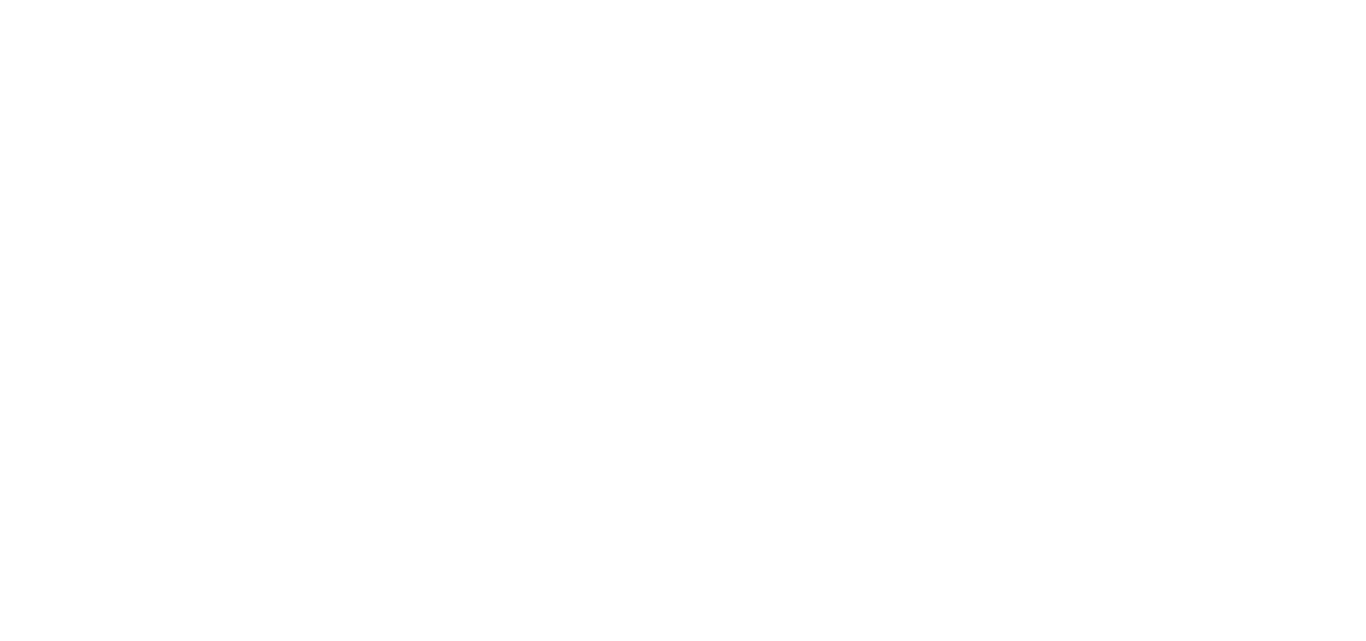 scroll, scrollTop: 0, scrollLeft: 0, axis: both 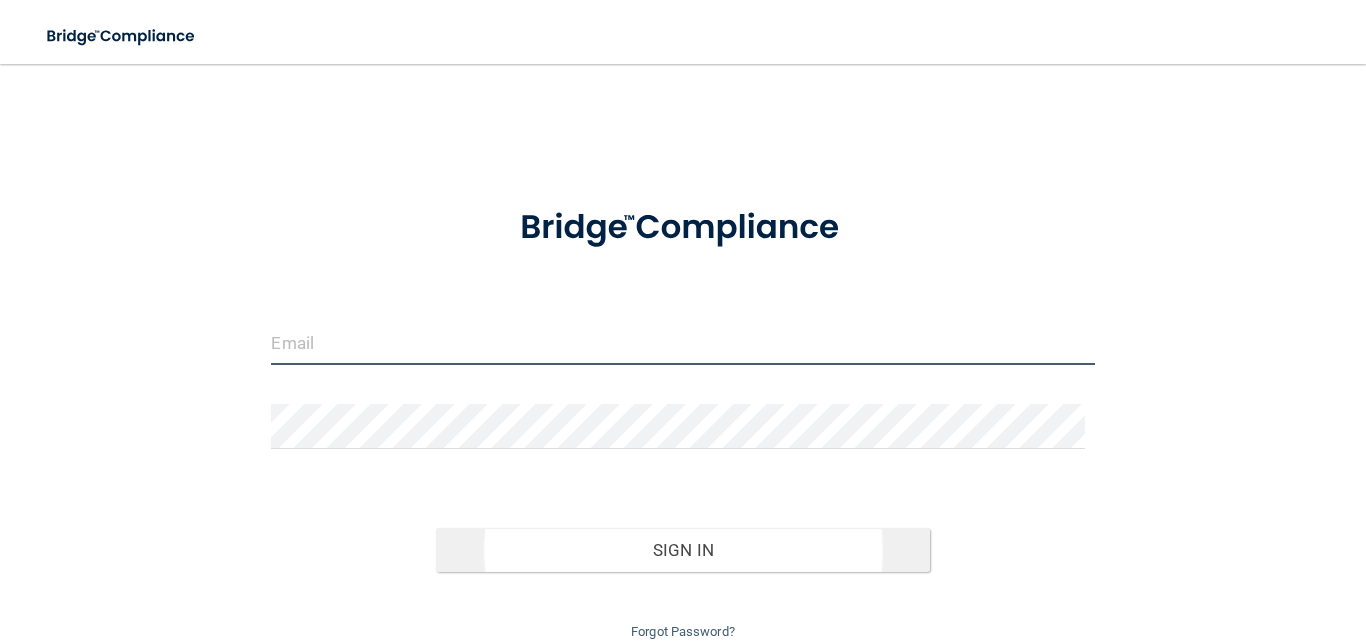 type on "[PERSON_NAME][EMAIL_ADDRESS][DOMAIN_NAME]" 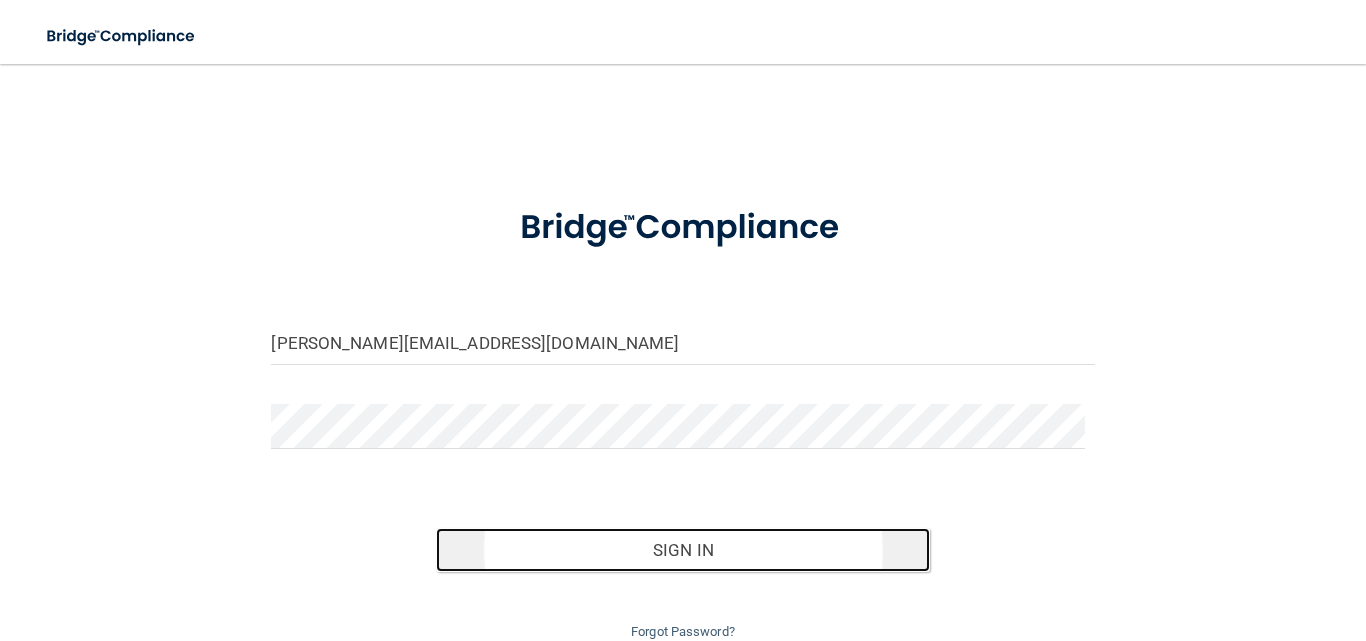 click on "Sign In" at bounding box center [683, 550] 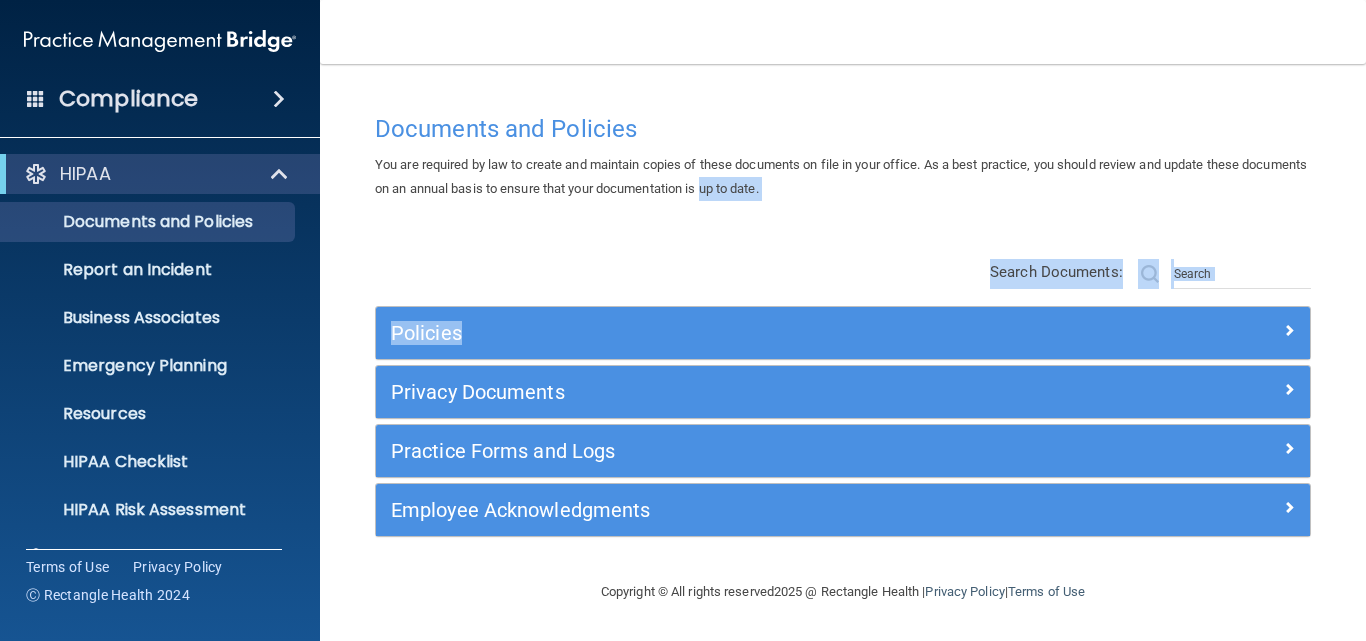 drag, startPoint x: 589, startPoint y: 224, endPoint x: 699, endPoint y: 201, distance: 112.37882 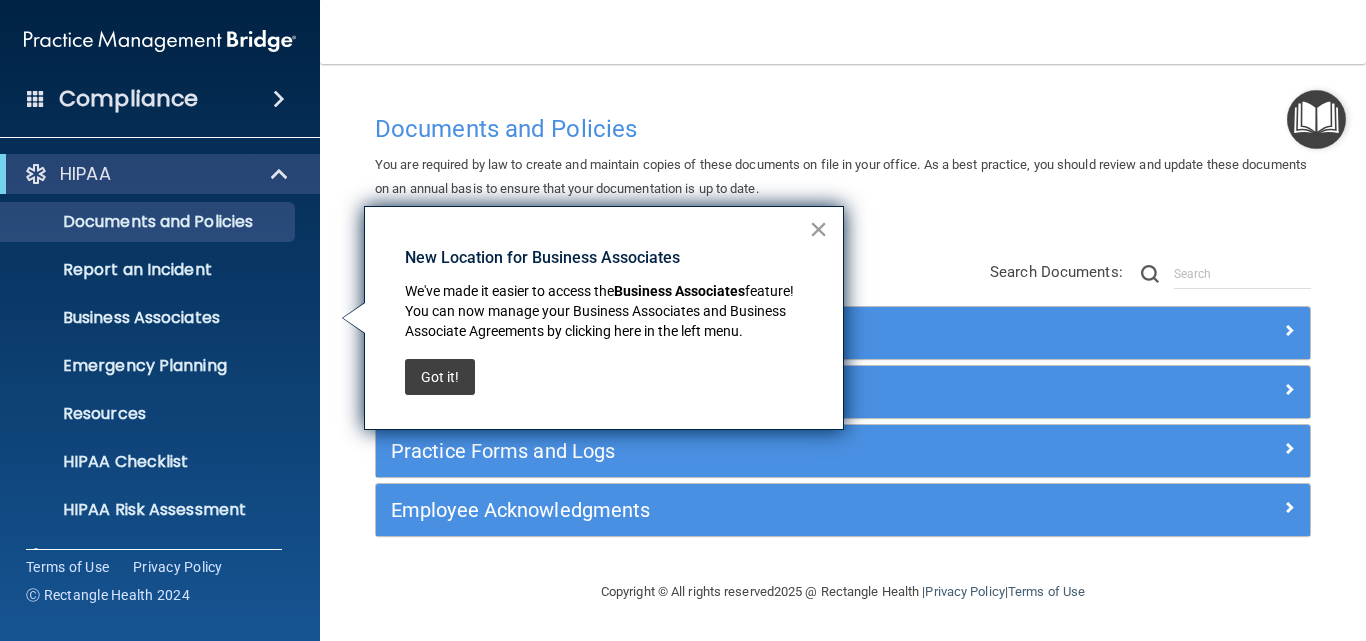 click on "×" at bounding box center (818, 229) 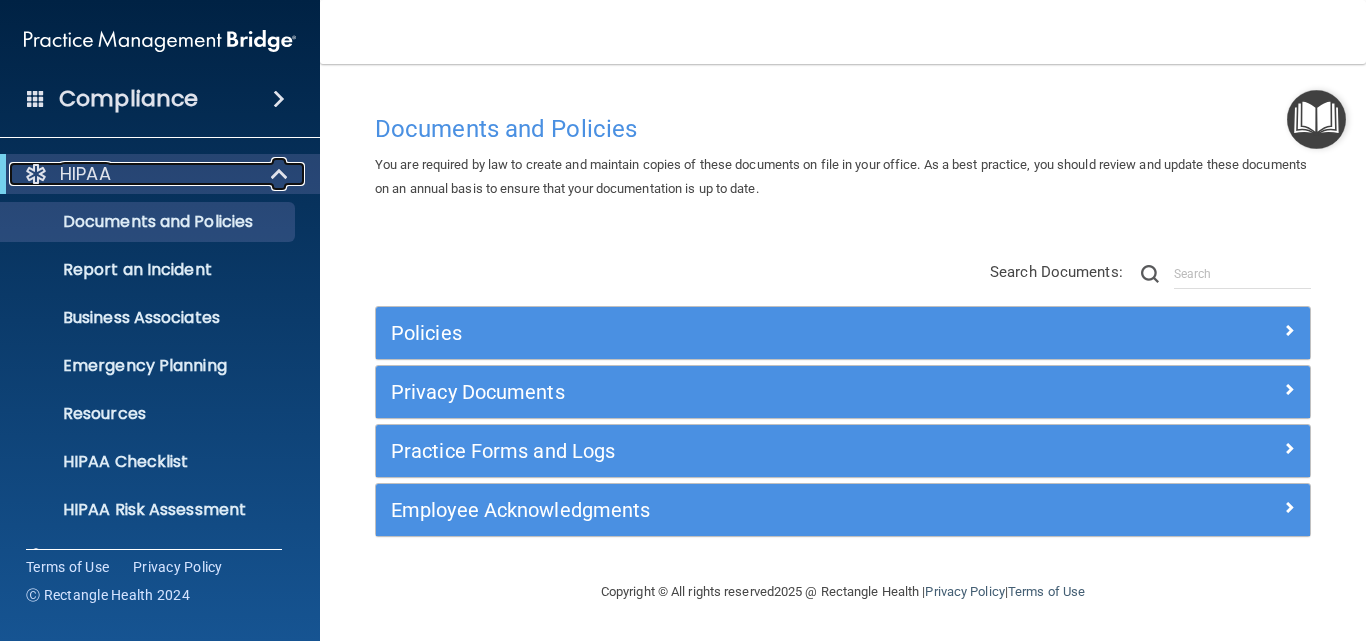 click at bounding box center [281, 174] 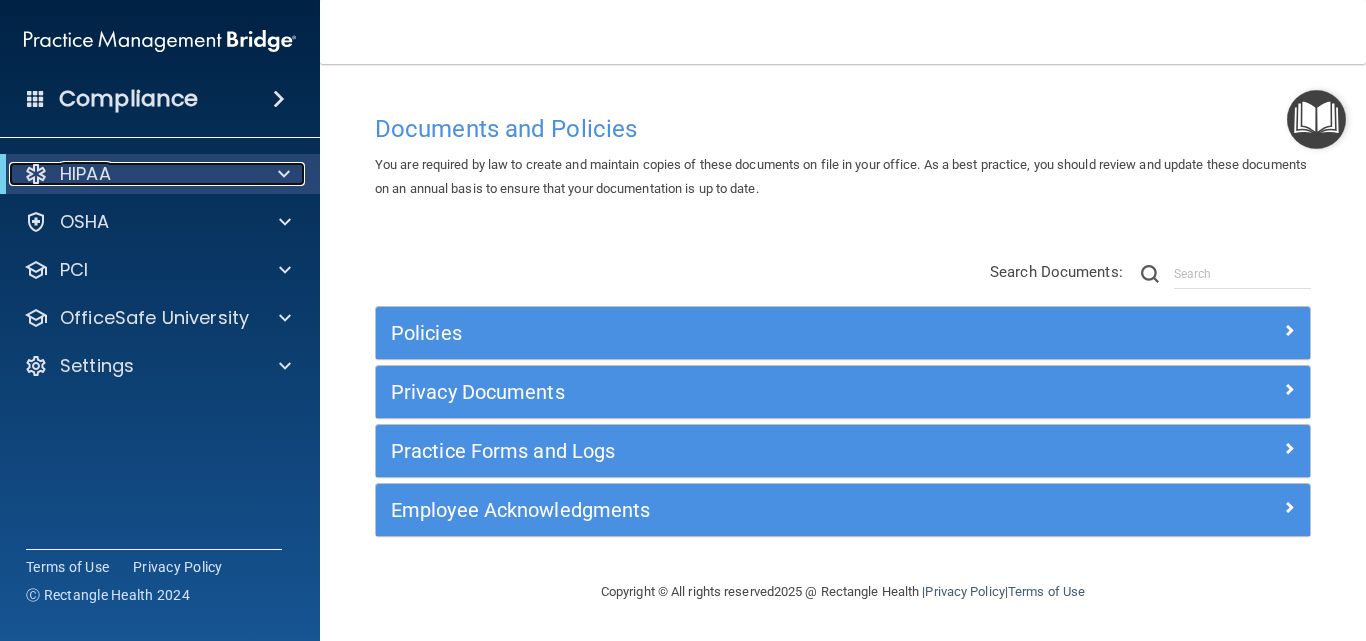click at bounding box center [284, 174] 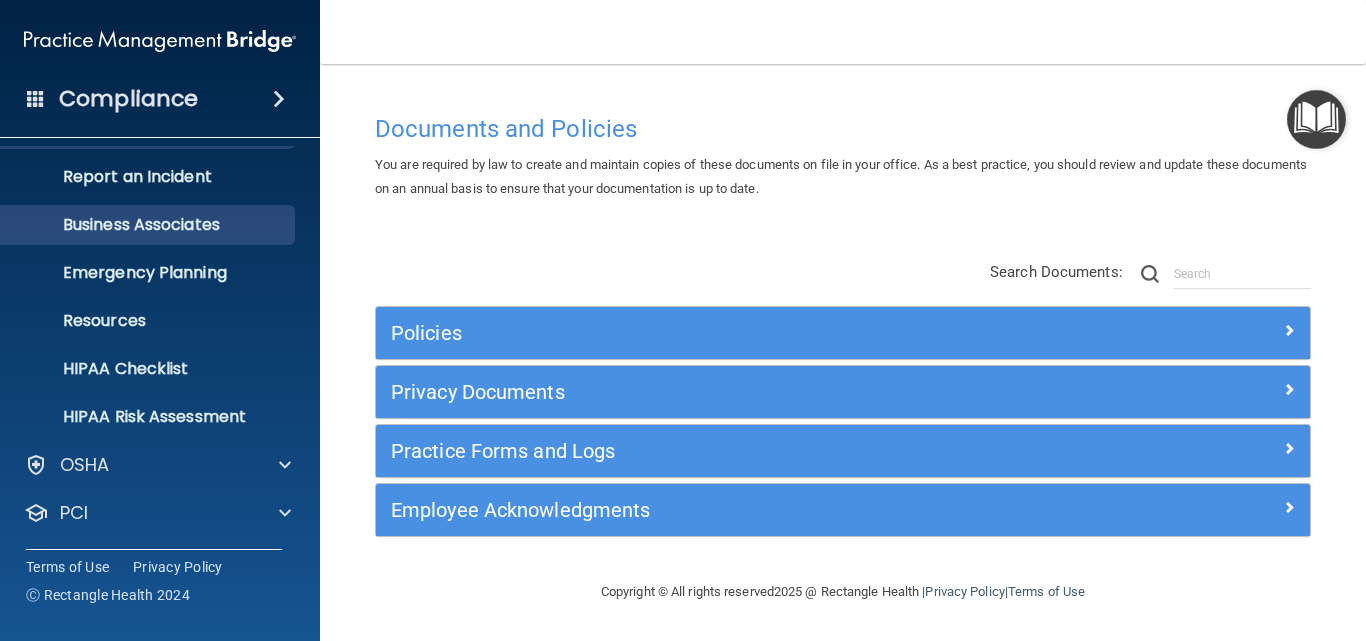 scroll, scrollTop: 96, scrollLeft: 0, axis: vertical 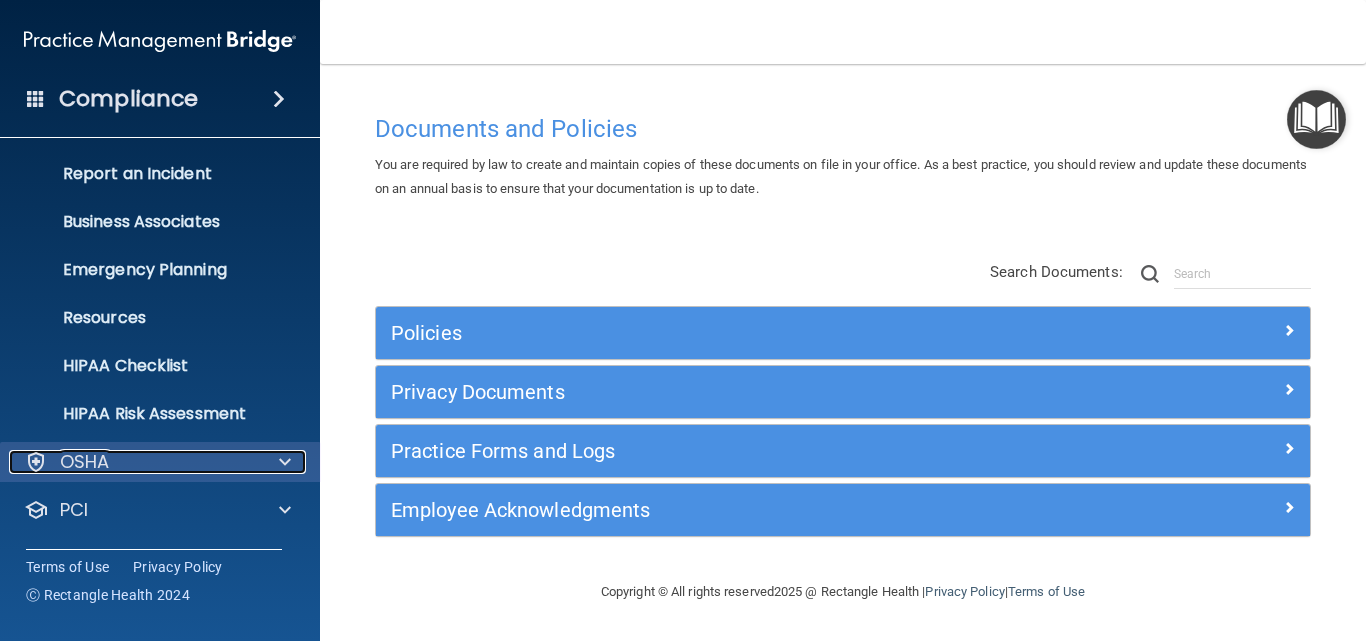 click at bounding box center (285, 462) 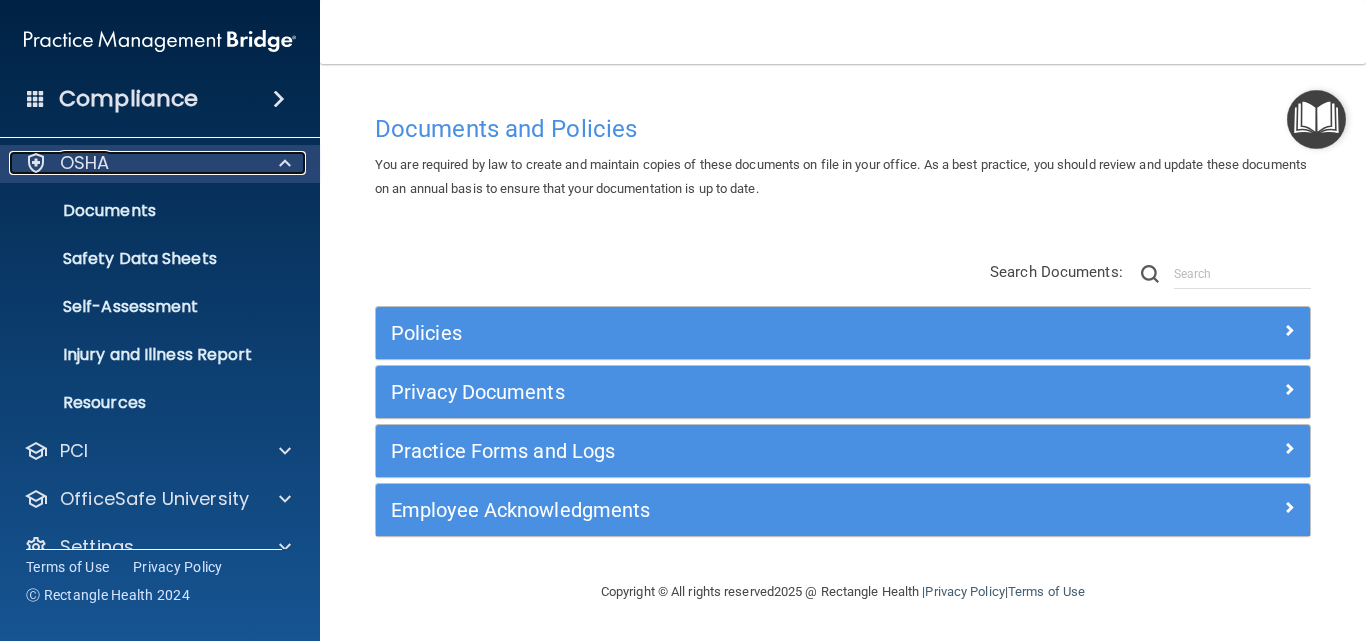 scroll, scrollTop: 428, scrollLeft: 0, axis: vertical 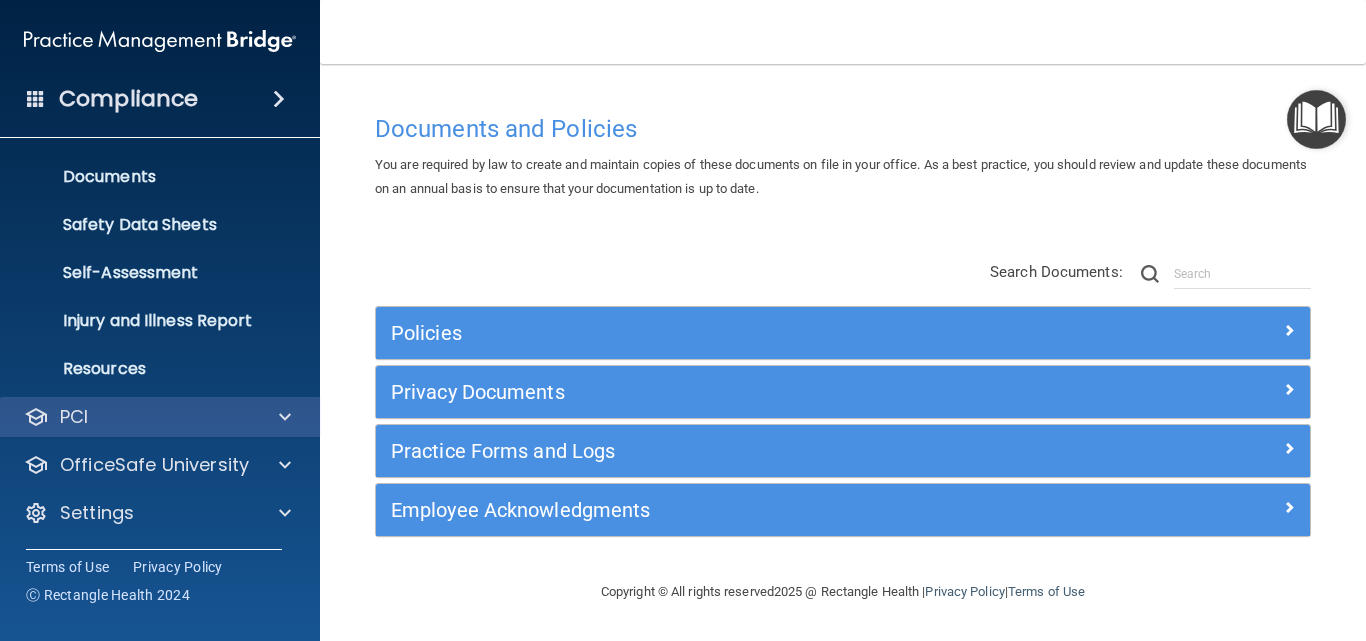 click on "PCI" at bounding box center [160, 417] 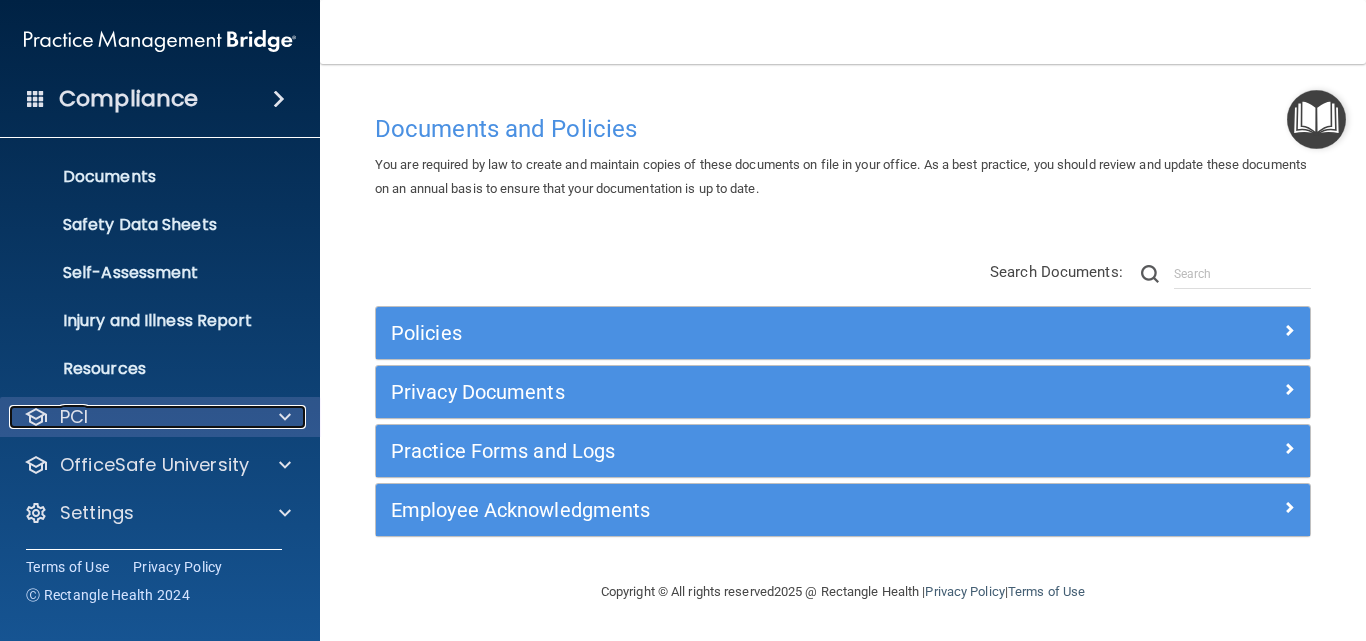 click at bounding box center [285, 417] 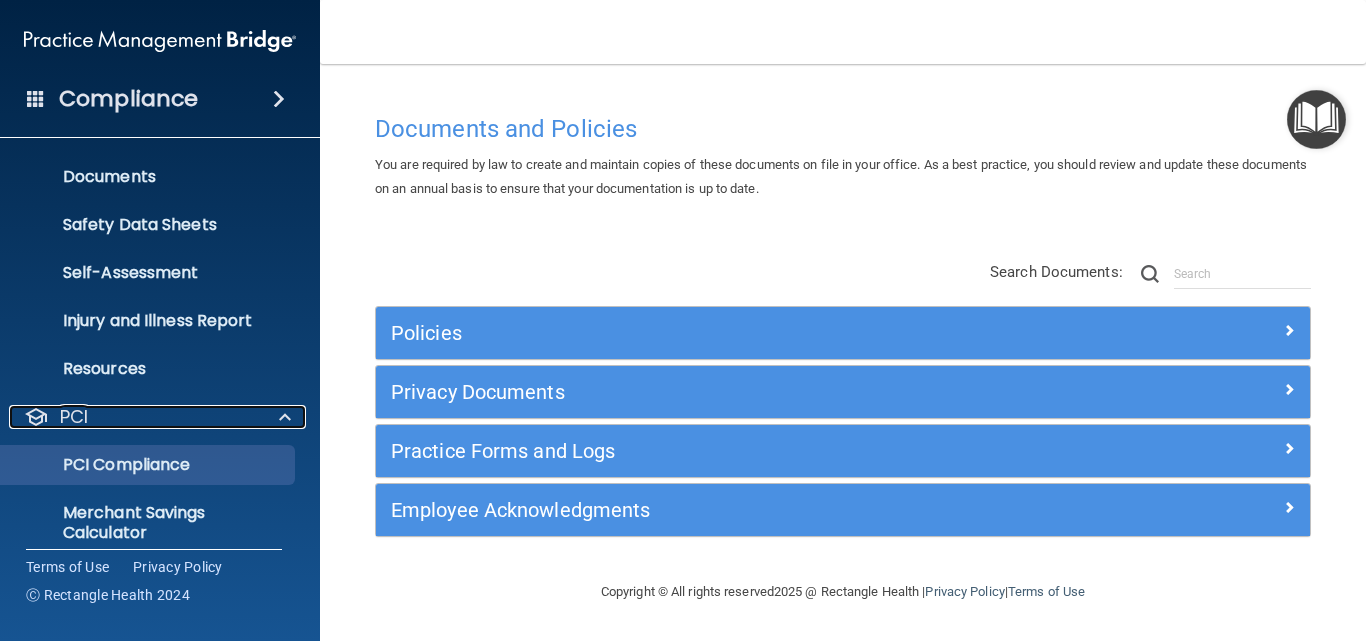 scroll, scrollTop: 515, scrollLeft: 0, axis: vertical 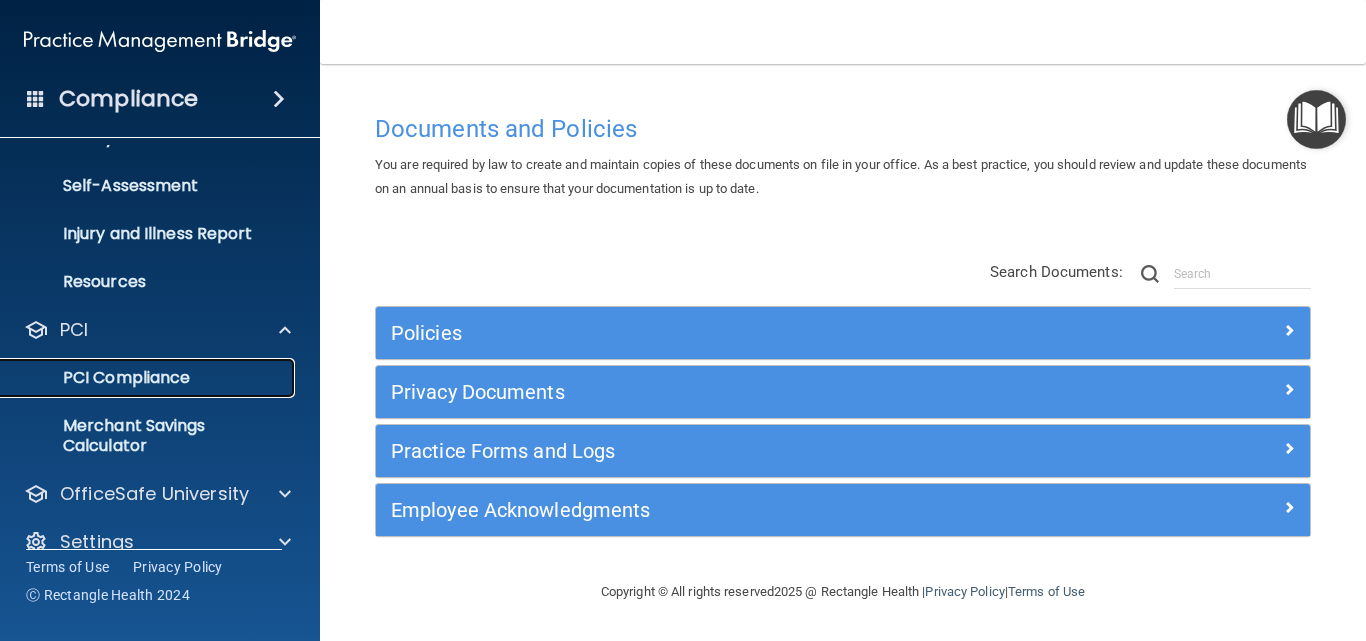 click on "PCI Compliance" at bounding box center (149, 378) 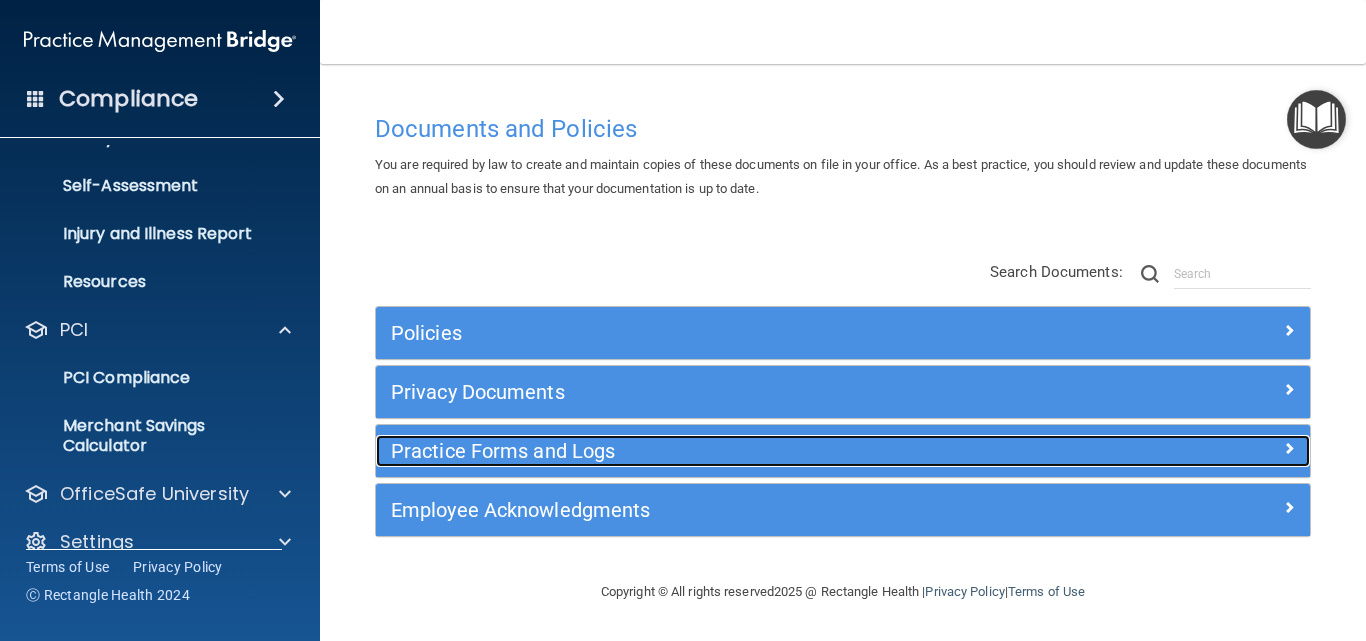 click on "Practice Forms and Logs" at bounding box center [726, 451] 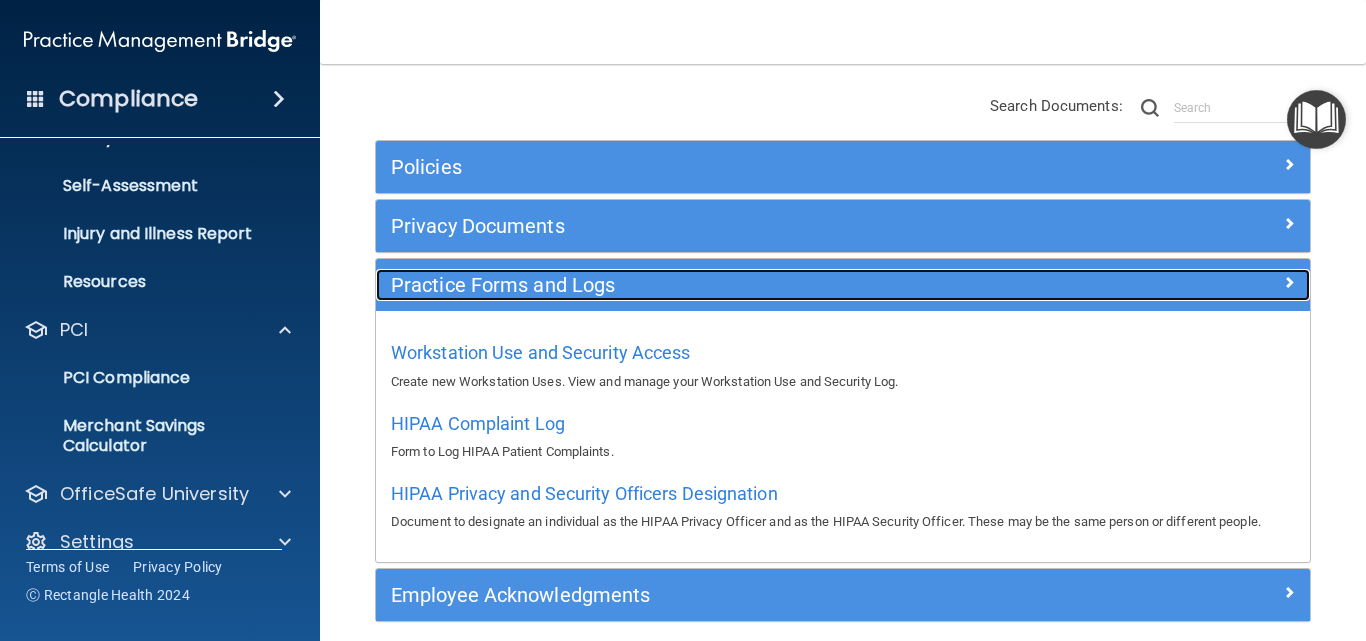 scroll, scrollTop: 250, scrollLeft: 0, axis: vertical 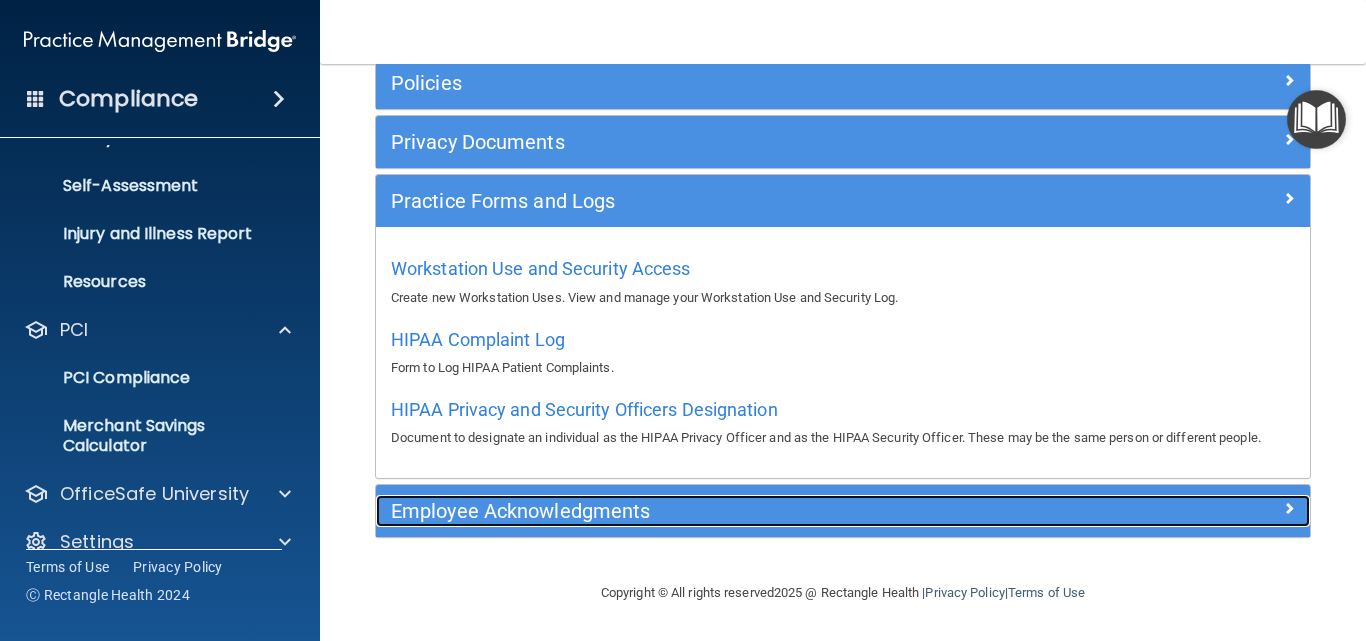 click on "Employee Acknowledgments" at bounding box center [726, 511] 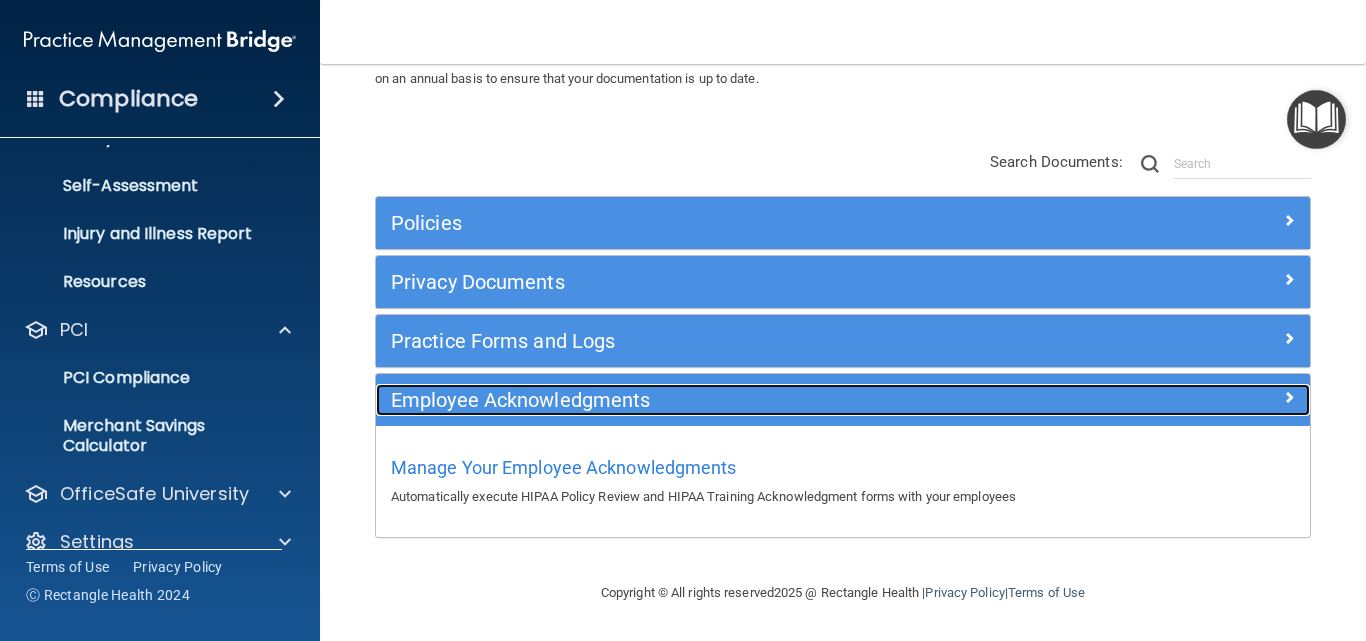 scroll, scrollTop: 110, scrollLeft: 0, axis: vertical 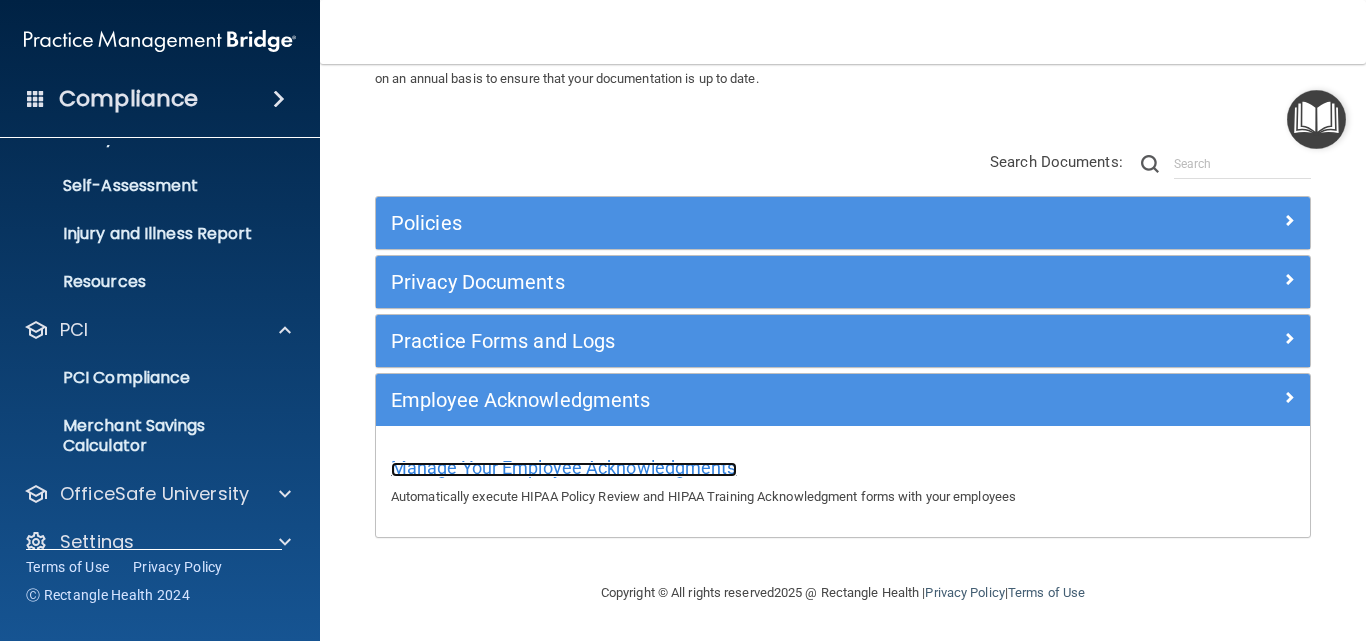 click on "Manage Your Employee Acknowledgments" at bounding box center (564, 467) 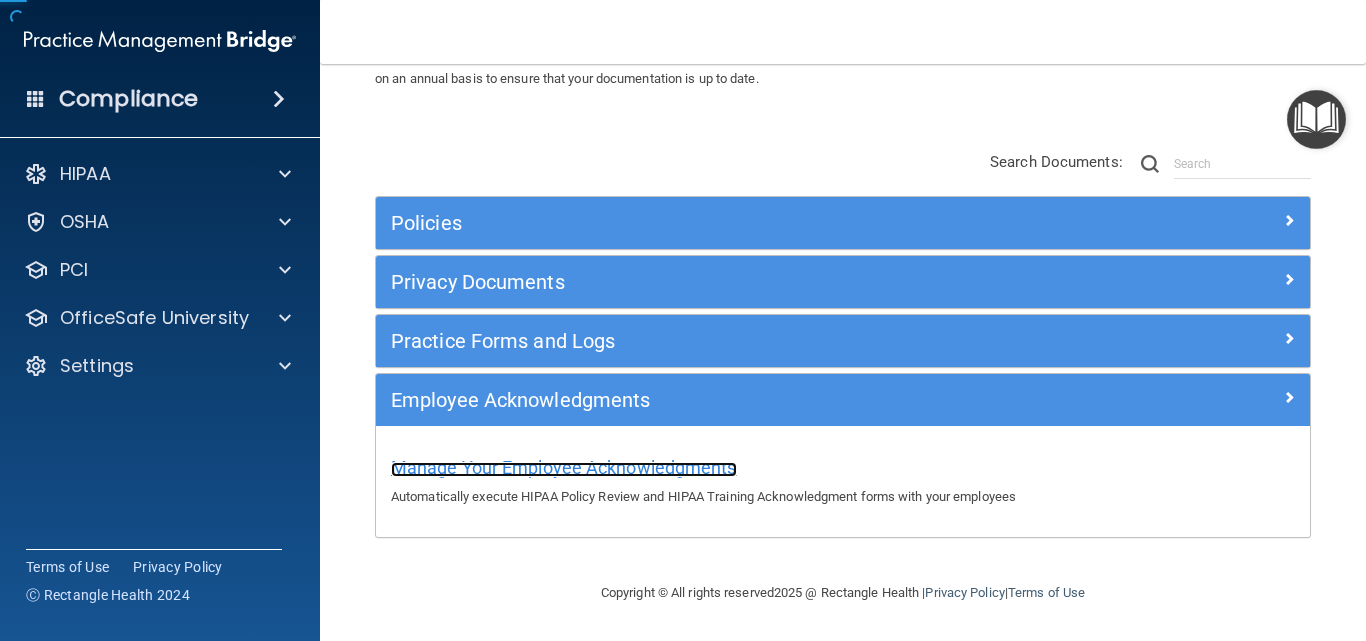 scroll, scrollTop: 0, scrollLeft: 0, axis: both 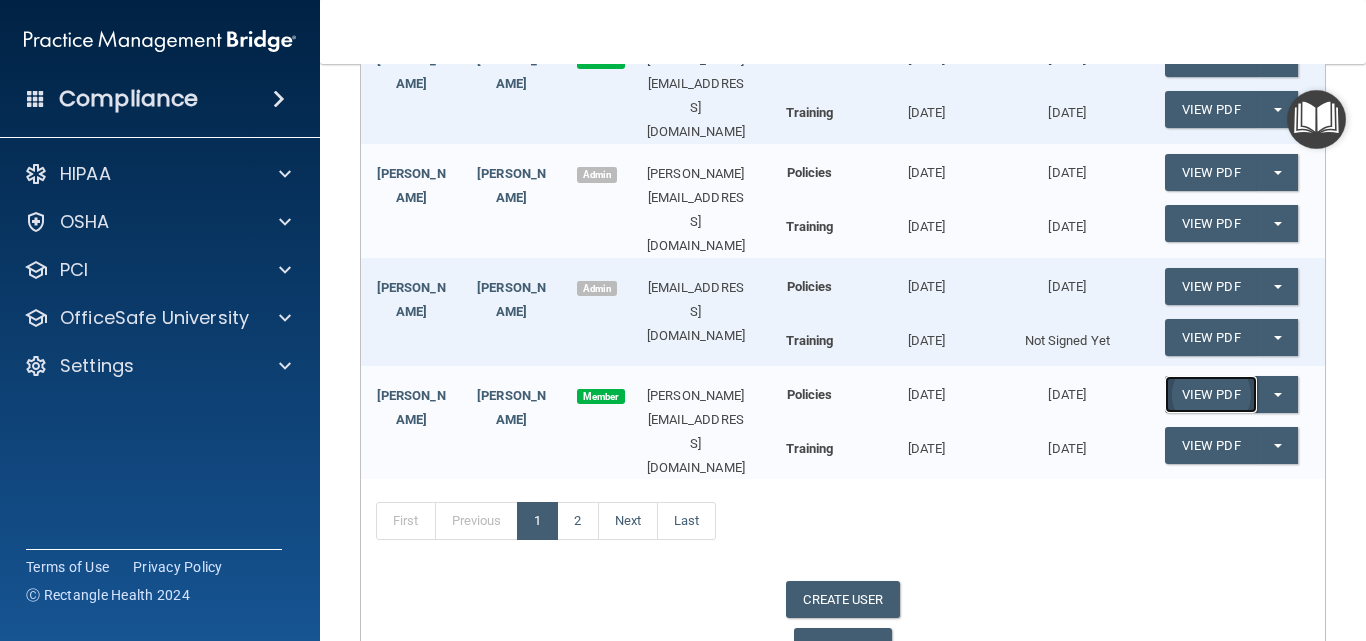 click on "View PDF" at bounding box center (1211, 394) 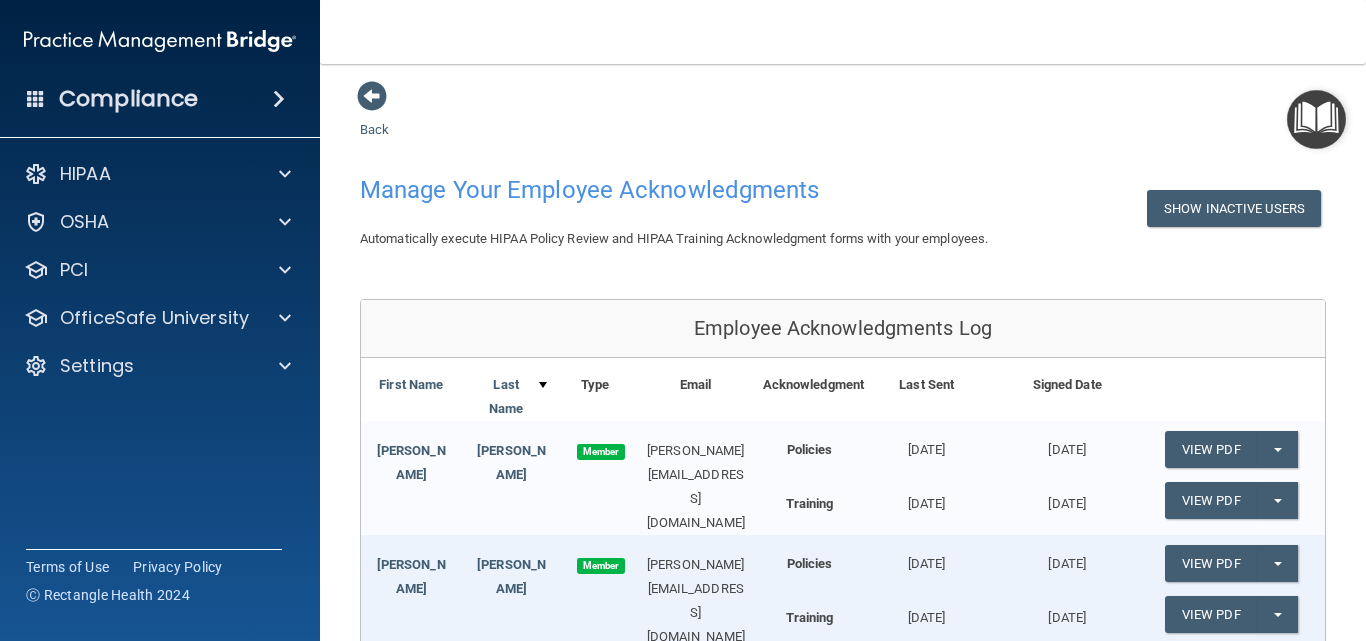 scroll, scrollTop: 0, scrollLeft: 0, axis: both 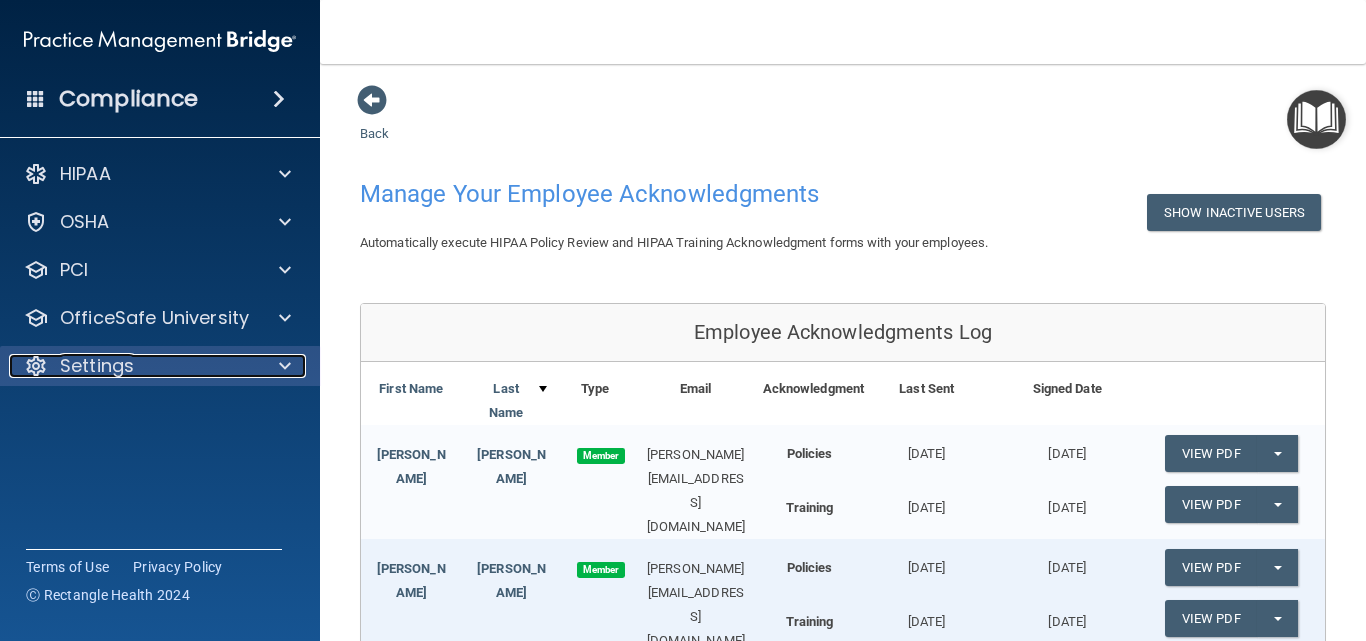 click at bounding box center [282, 366] 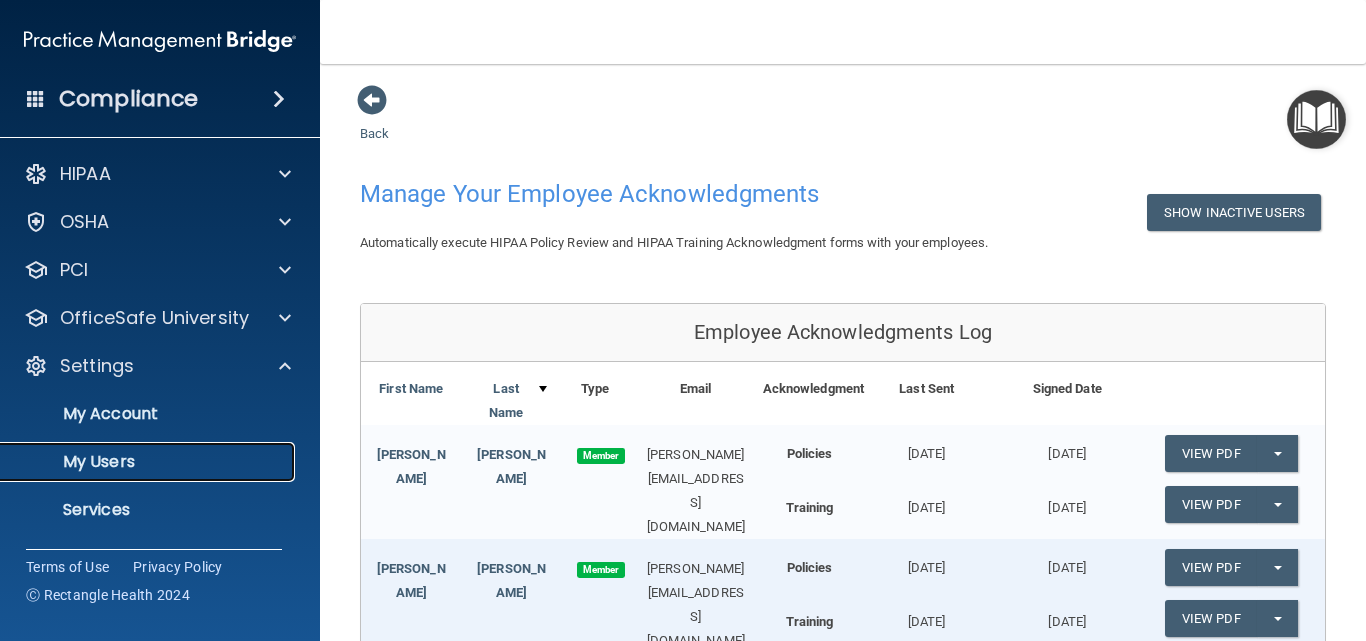 click on "My Users" at bounding box center (149, 462) 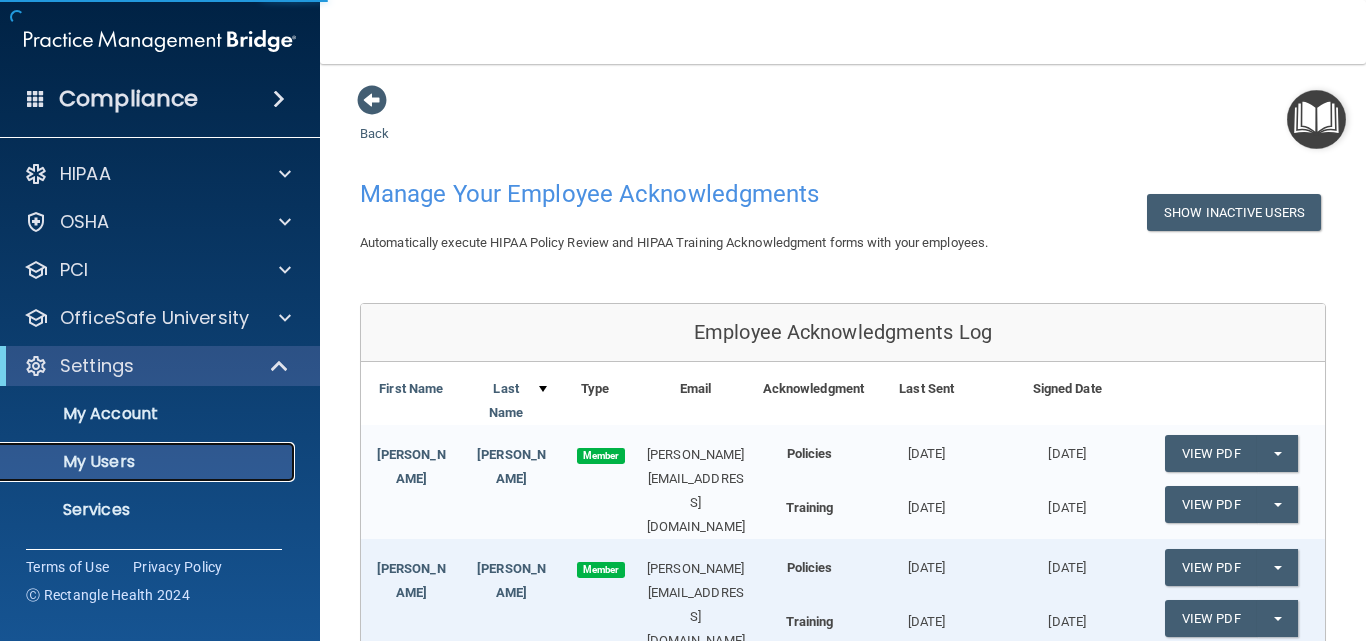select on "20" 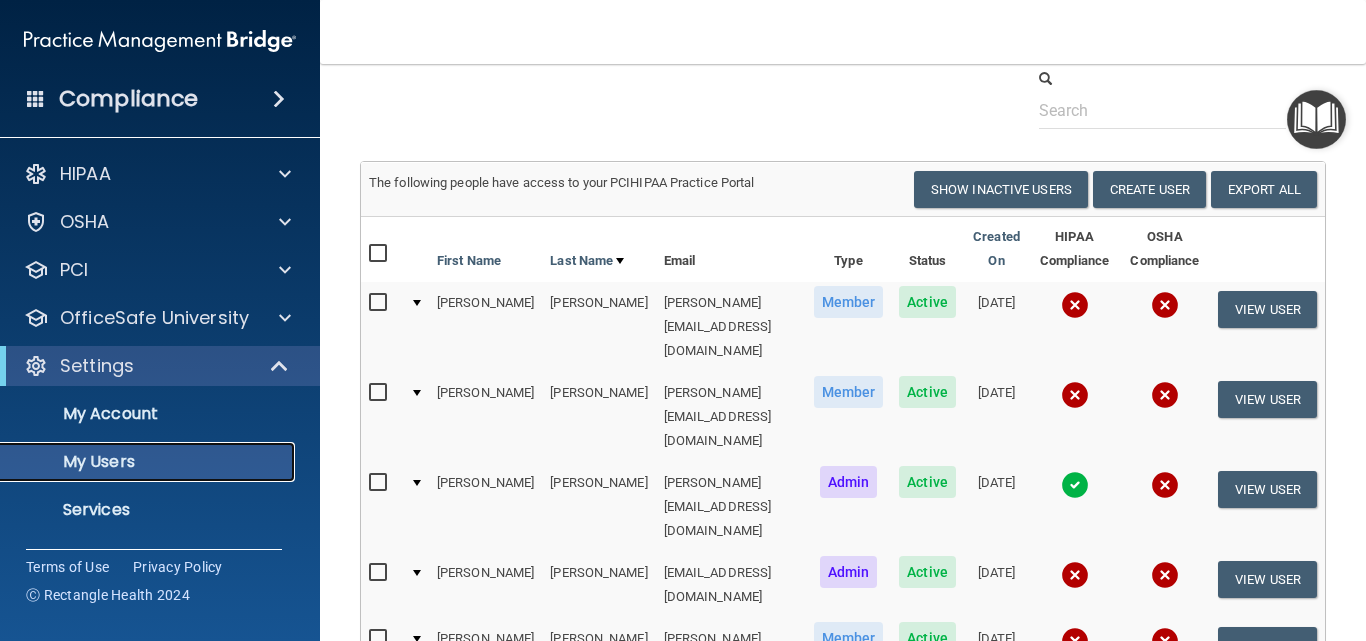 scroll, scrollTop: 71, scrollLeft: 0, axis: vertical 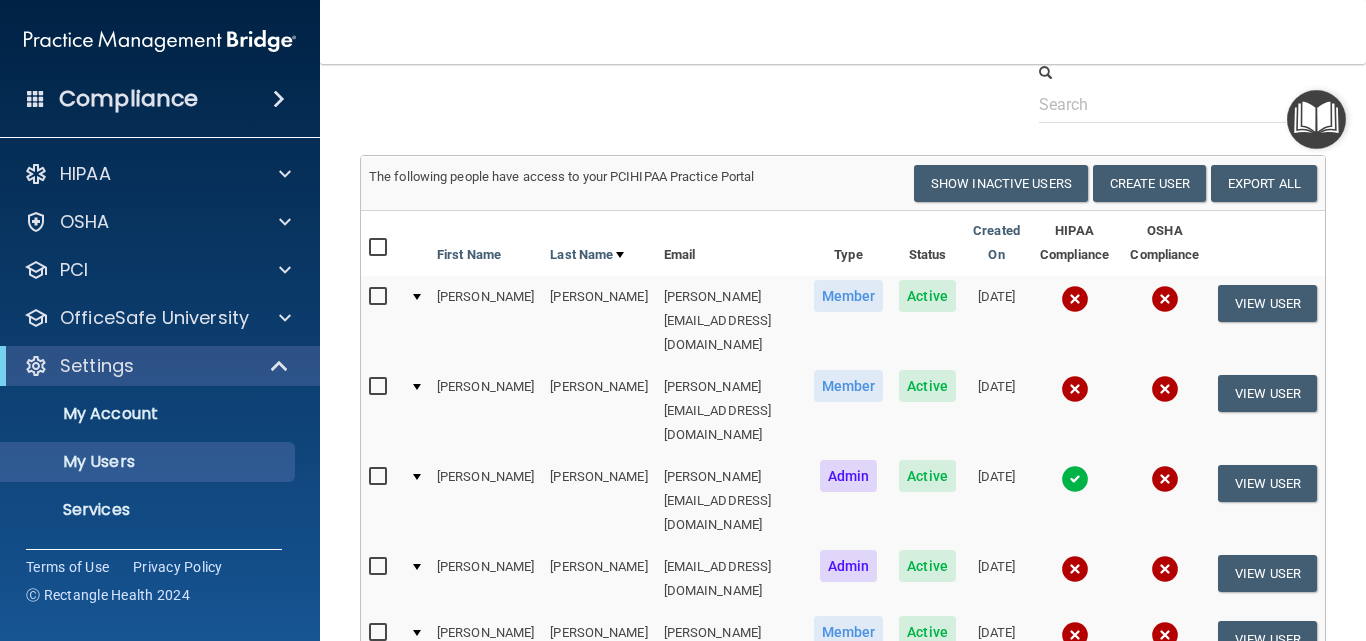 click at bounding box center (1075, 299) 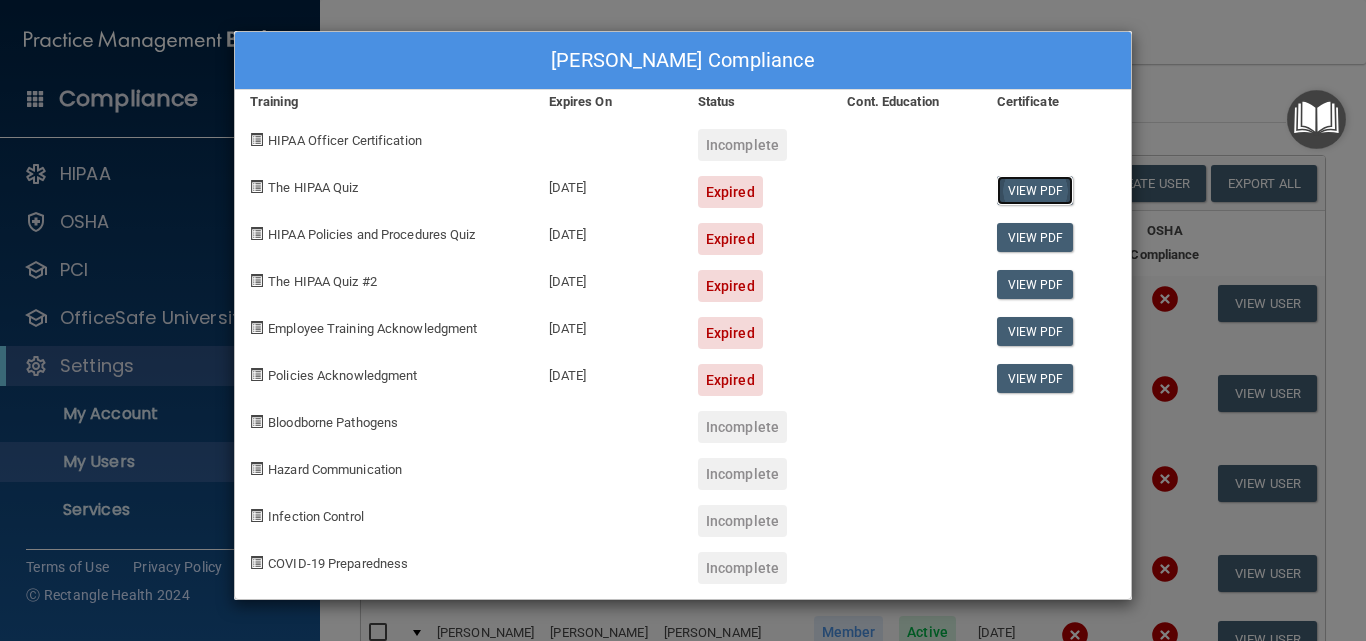 click on "View PDF" at bounding box center [1035, 190] 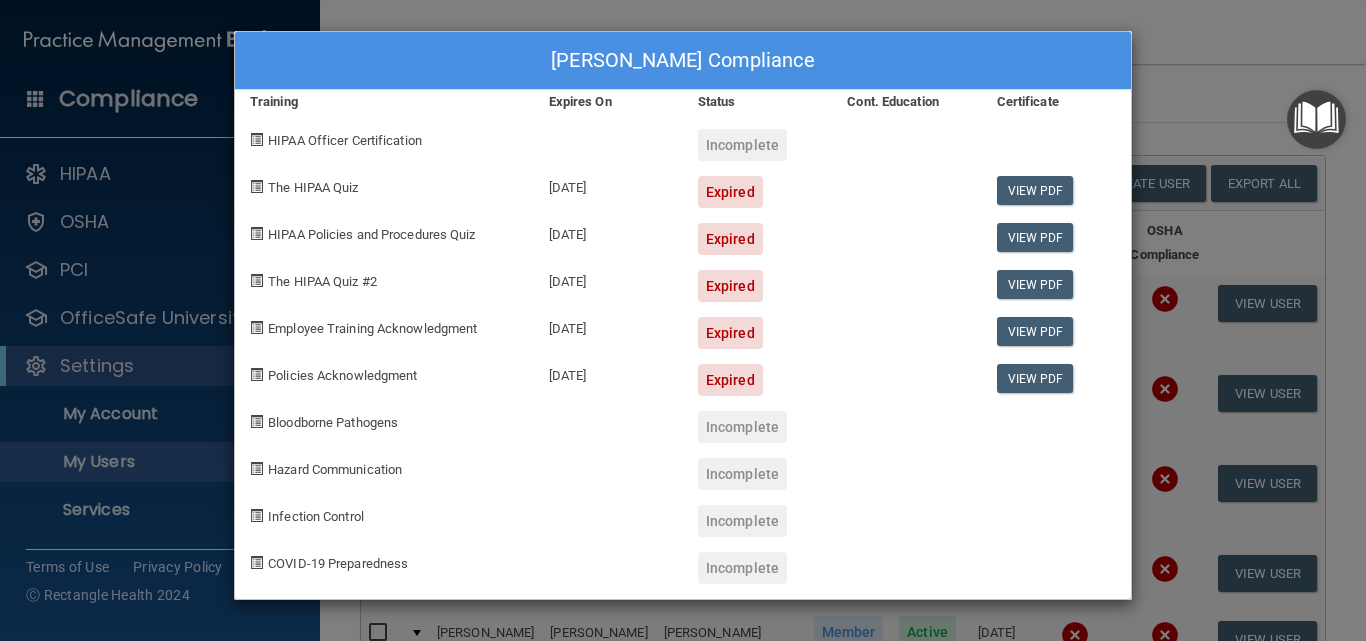 click on "[PERSON_NAME] Compliance      Training   Expires On   Status   Cont. Education   Certificate         HIPAA Officer Certification             Incomplete                      The HIPAA Quiz      [DATE]       Expired              View PDF         HIPAA Policies and Procedures Quiz      [DATE]       Expired              View PDF         The HIPAA Quiz #2      [DATE]       Expired              View PDF         Employee Training Acknowledgment      [DATE]       Expired              View PDF         Policies Acknowledgment      [DATE]       Expired              View PDF         Bloodborne Pathogens             Incomplete                      Hazard Communication             Incomplete                      Infection Control             Incomplete                      COVID-19 Preparedness             Incomplete" at bounding box center (683, 320) 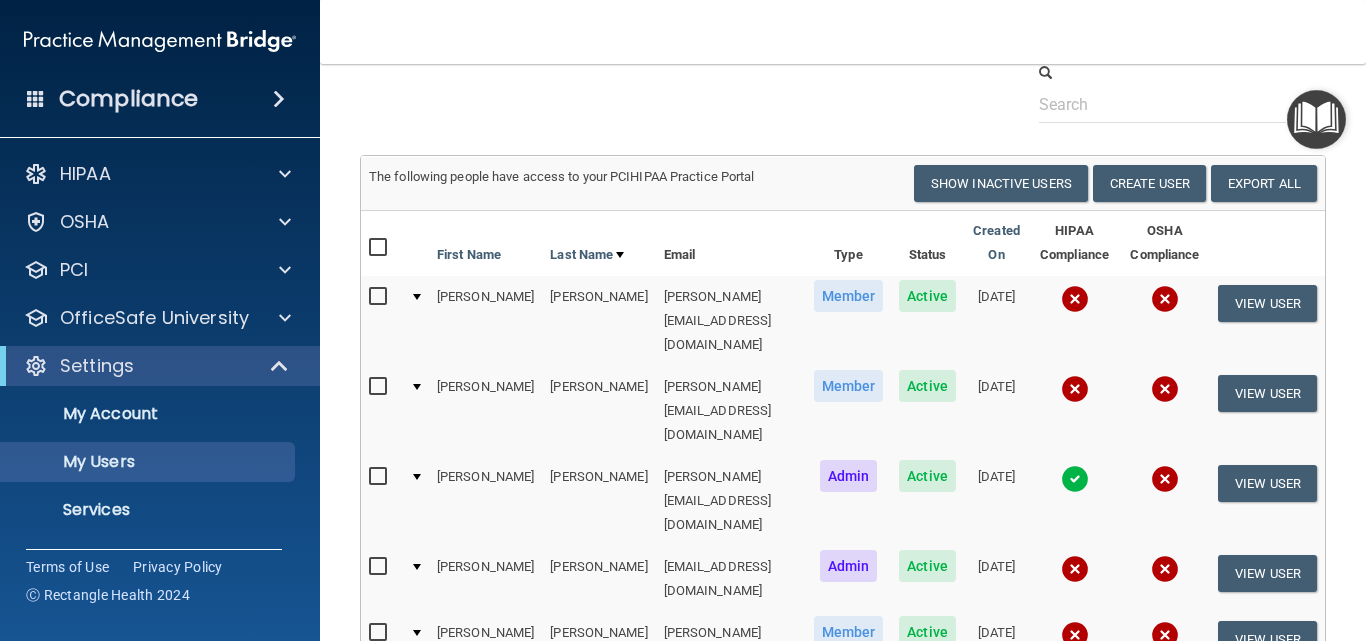 click at bounding box center (417, 387) 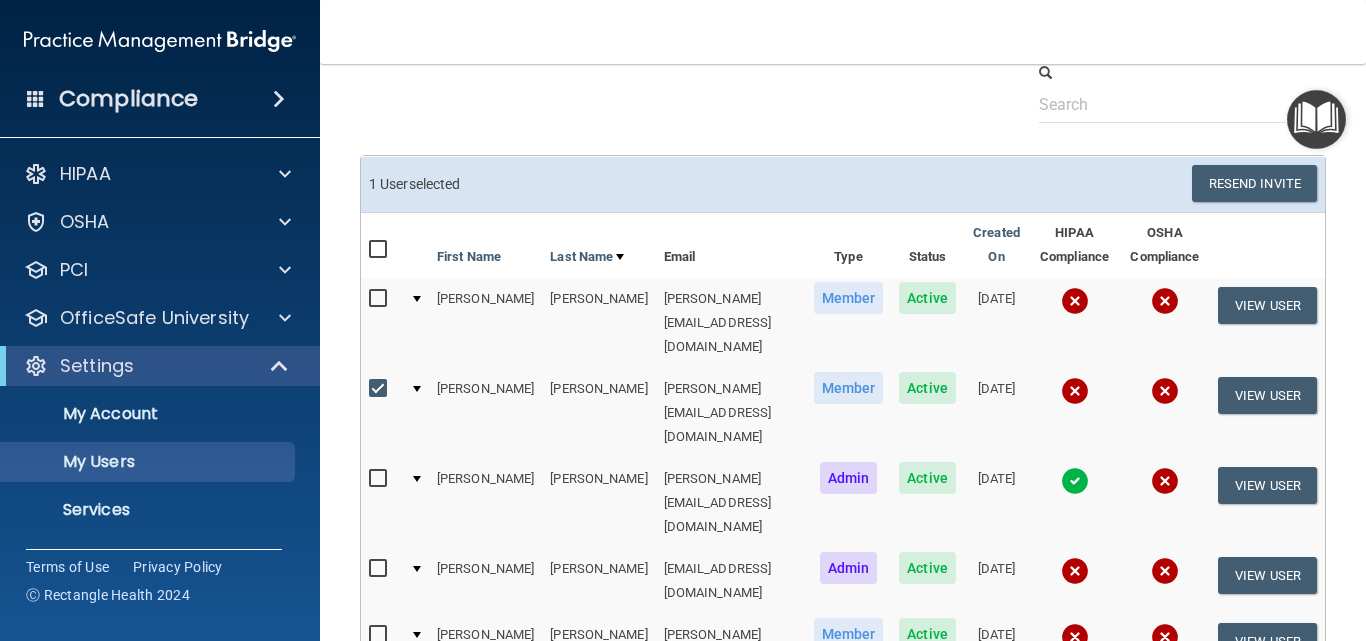 click at bounding box center [415, 413] 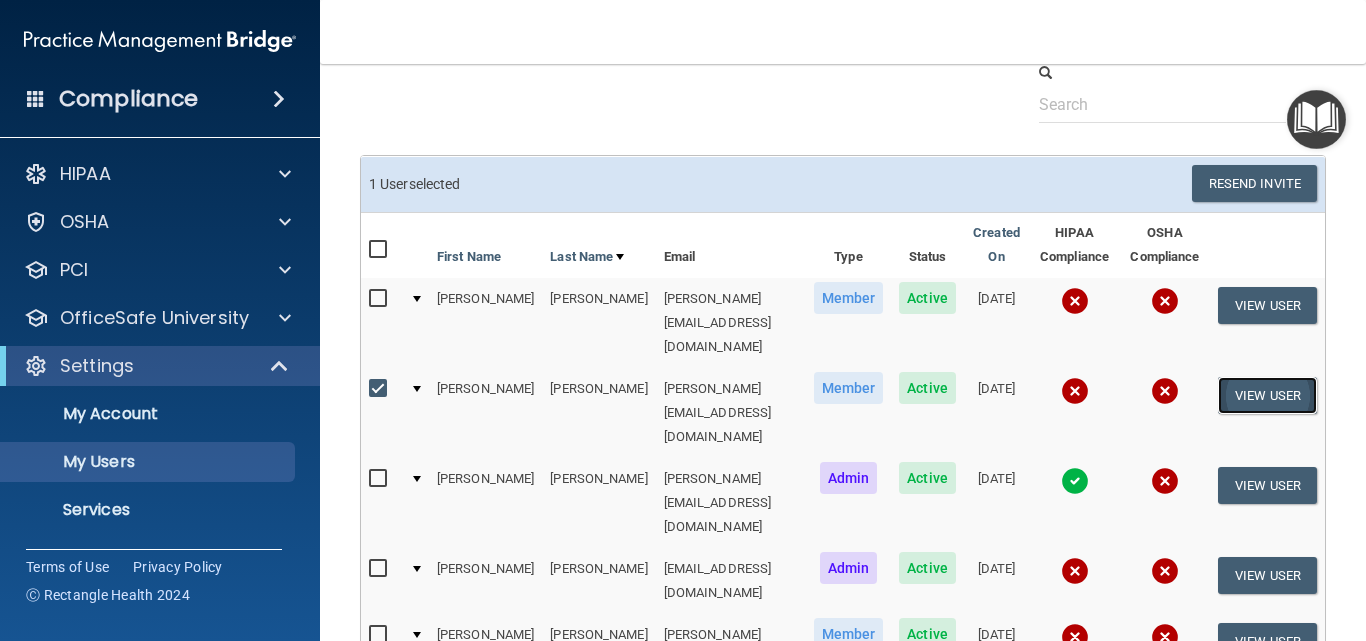 click on "View User" at bounding box center [1267, 395] 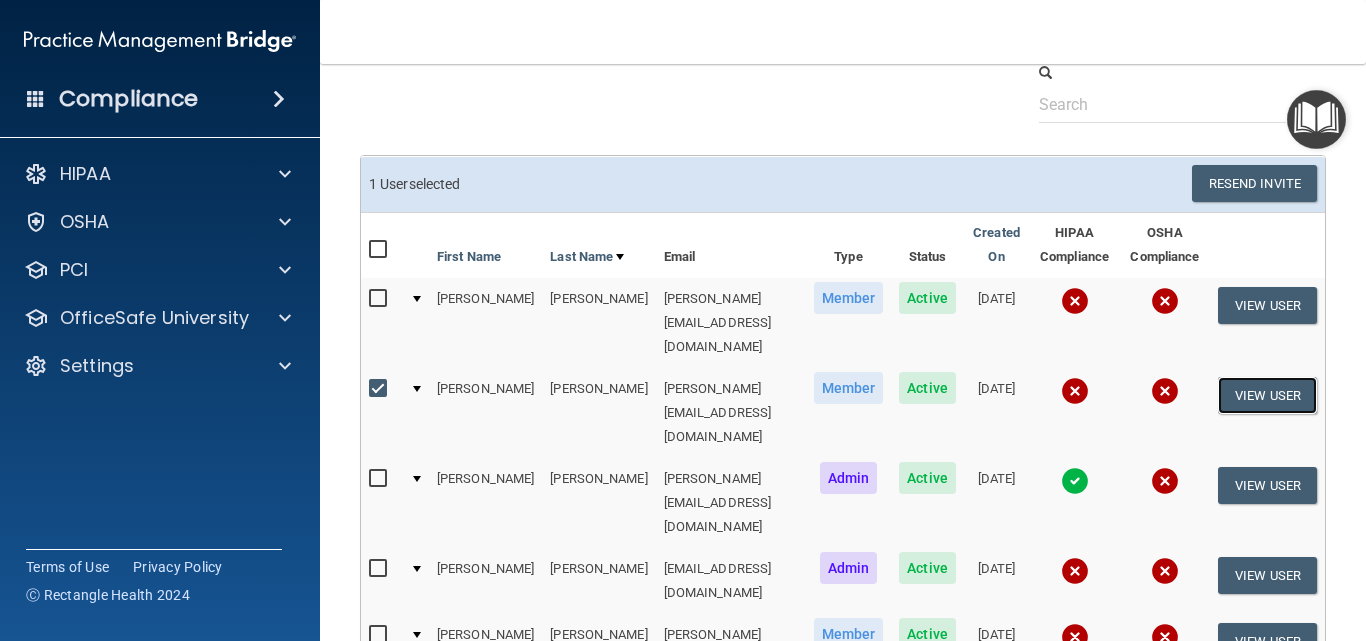 scroll, scrollTop: 196, scrollLeft: 0, axis: vertical 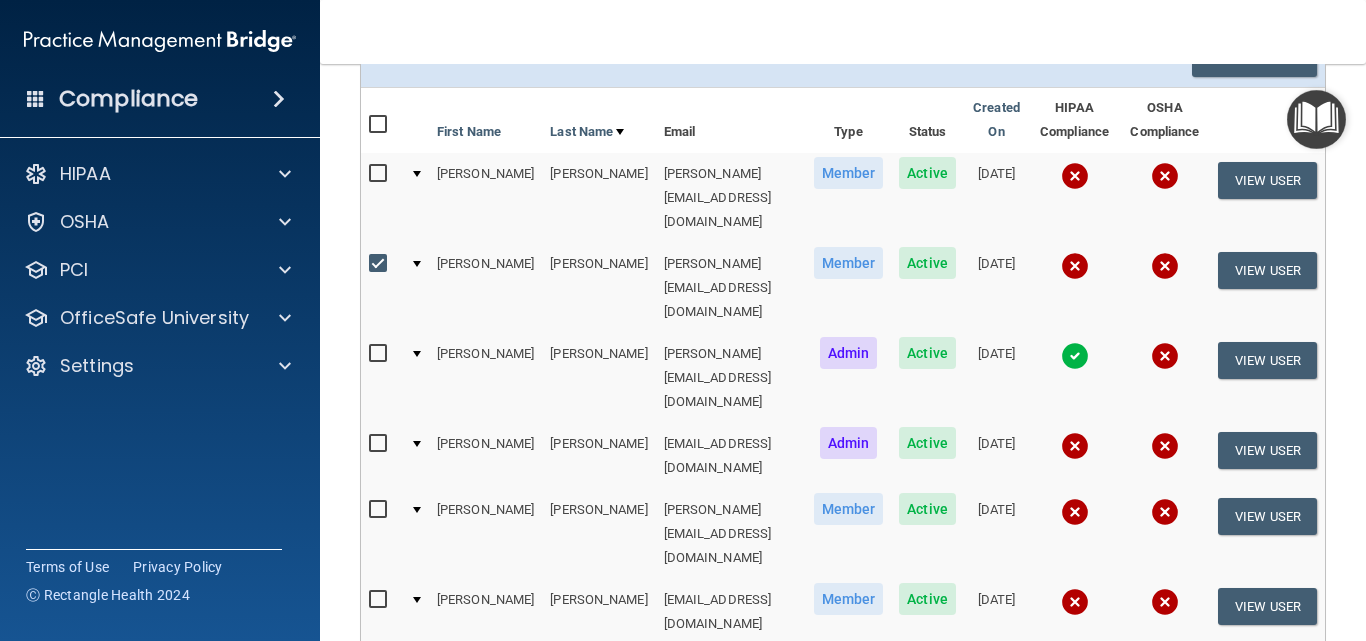 click at bounding box center (380, 264) 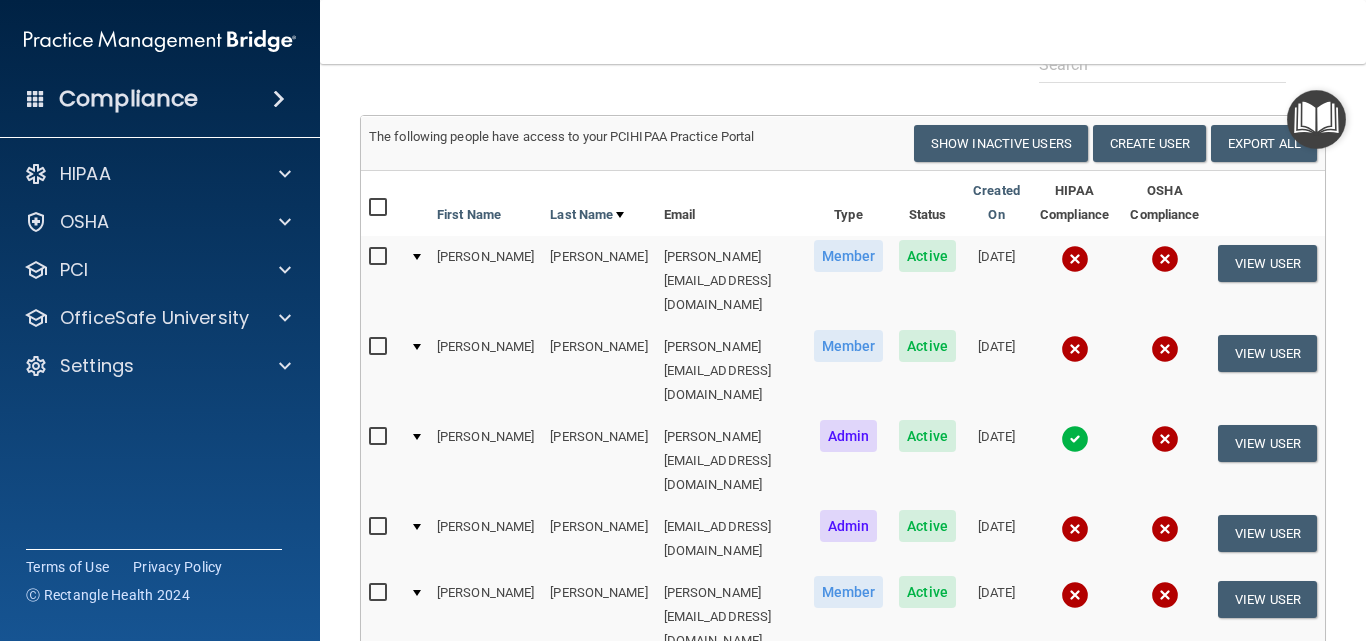 scroll, scrollTop: 112, scrollLeft: 0, axis: vertical 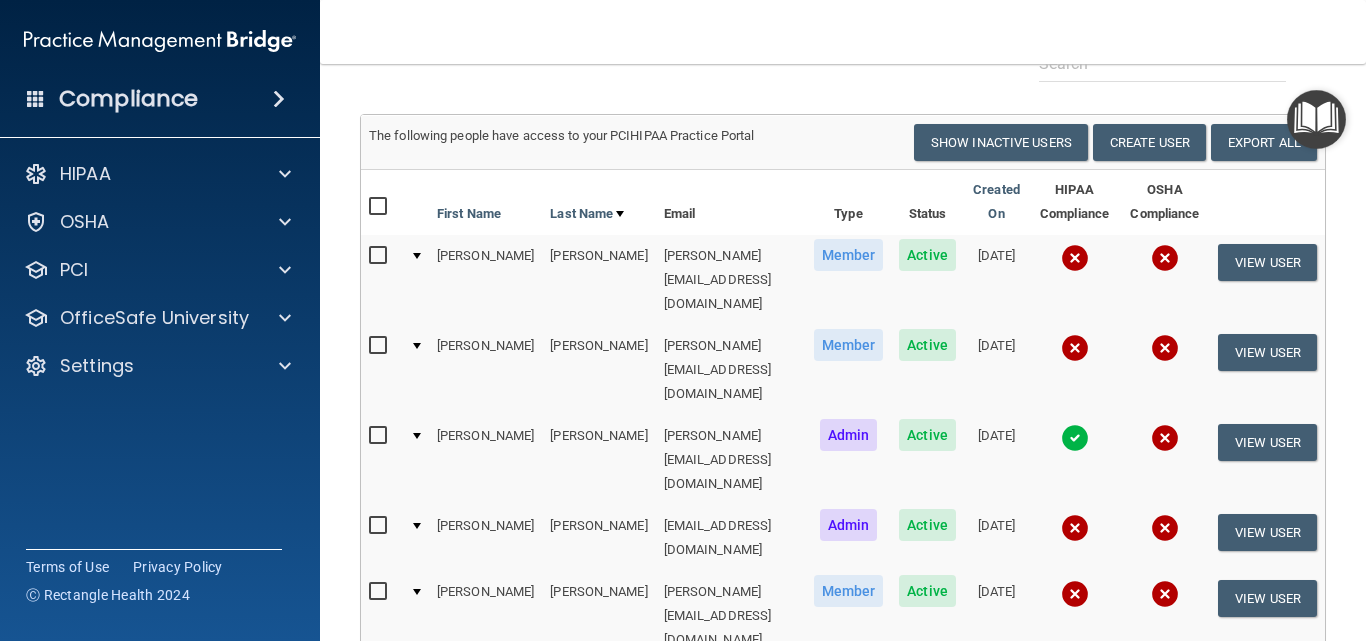 click at bounding box center (415, 370) 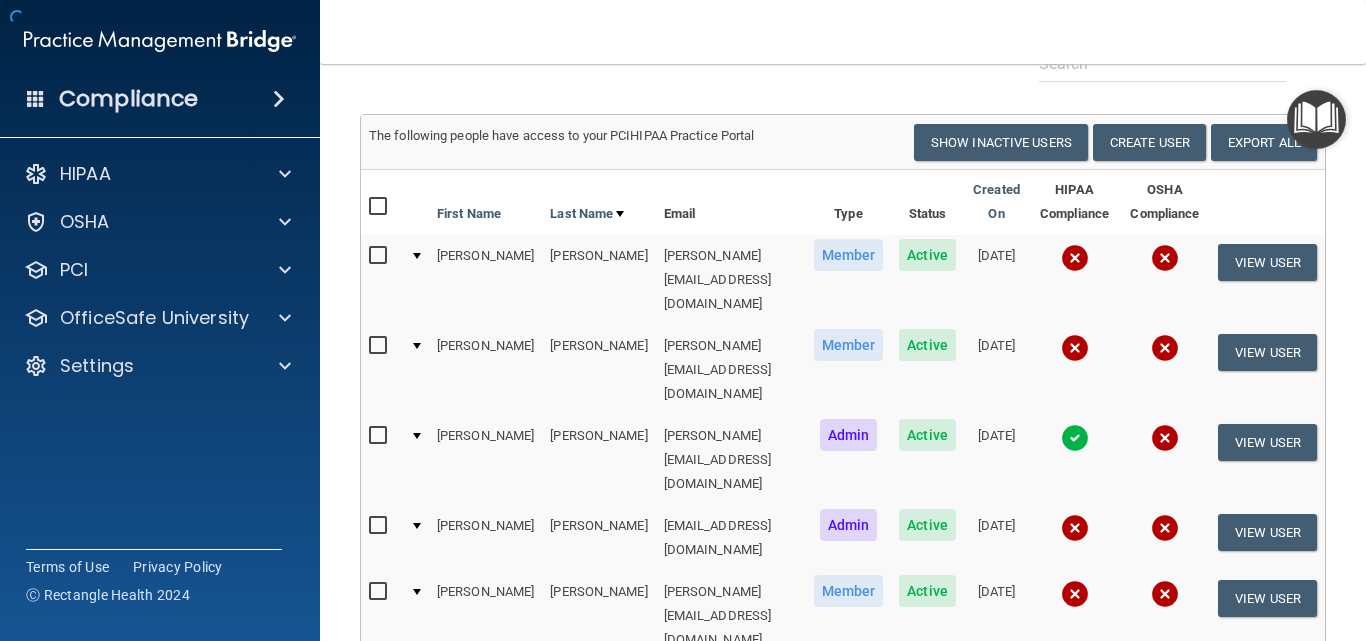 click at bounding box center (1075, 348) 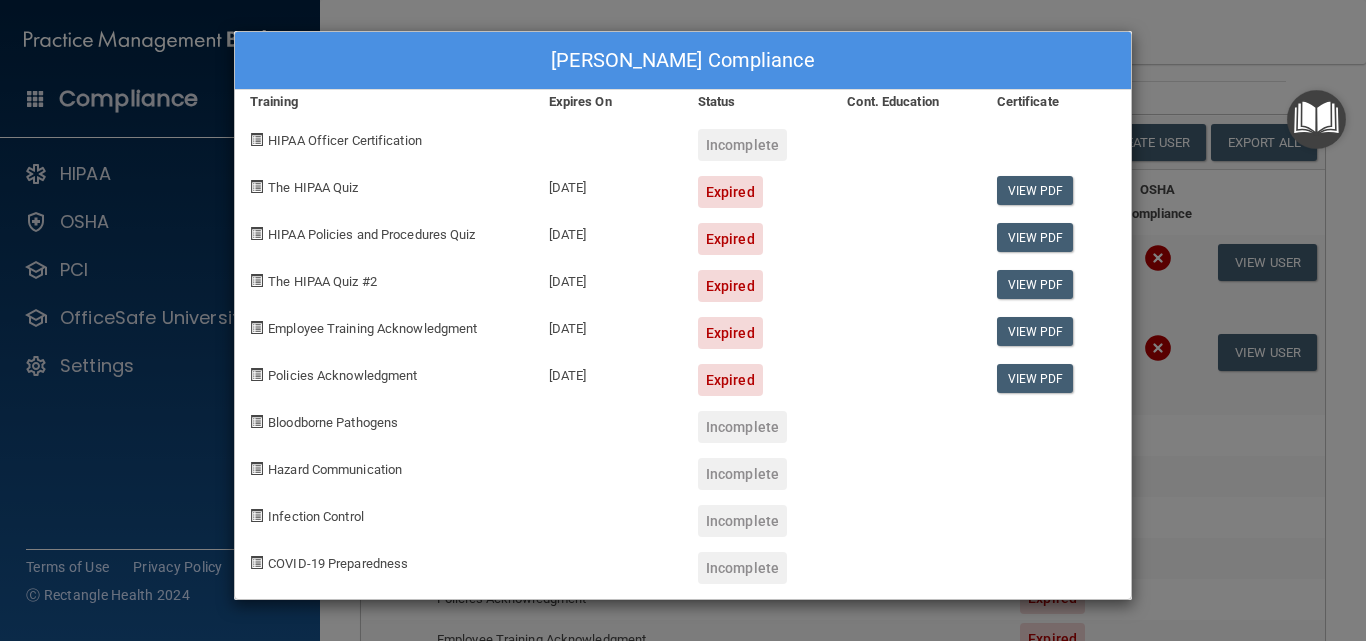 click on "[PERSON_NAME] Compliance      Training   Expires On   Status   Cont. Education   Certificate         HIPAA Officer Certification             Incomplete                      The HIPAA Quiz      [DATE]       Expired              View PDF         HIPAA Policies and Procedures Quiz      [DATE]       Expired              View PDF         The HIPAA Quiz #2      [DATE]       Expired              View PDF         Employee Training Acknowledgment      [DATE]       Expired              View PDF         Policies Acknowledgment      [DATE]       Expired              View PDF         Bloodborne Pathogens             Incomplete                      Hazard Communication             Incomplete                      Infection Control             Incomplete                      COVID-19 Preparedness             Incomplete" at bounding box center [683, 320] 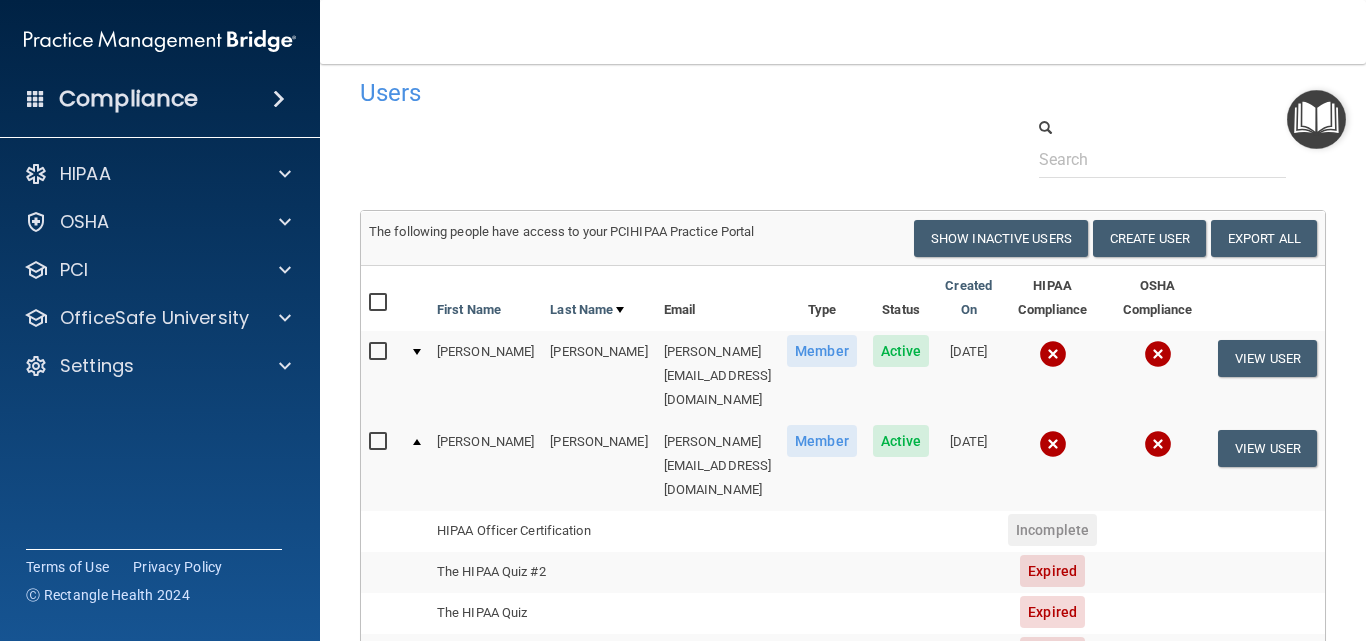 scroll, scrollTop: 15, scrollLeft: 0, axis: vertical 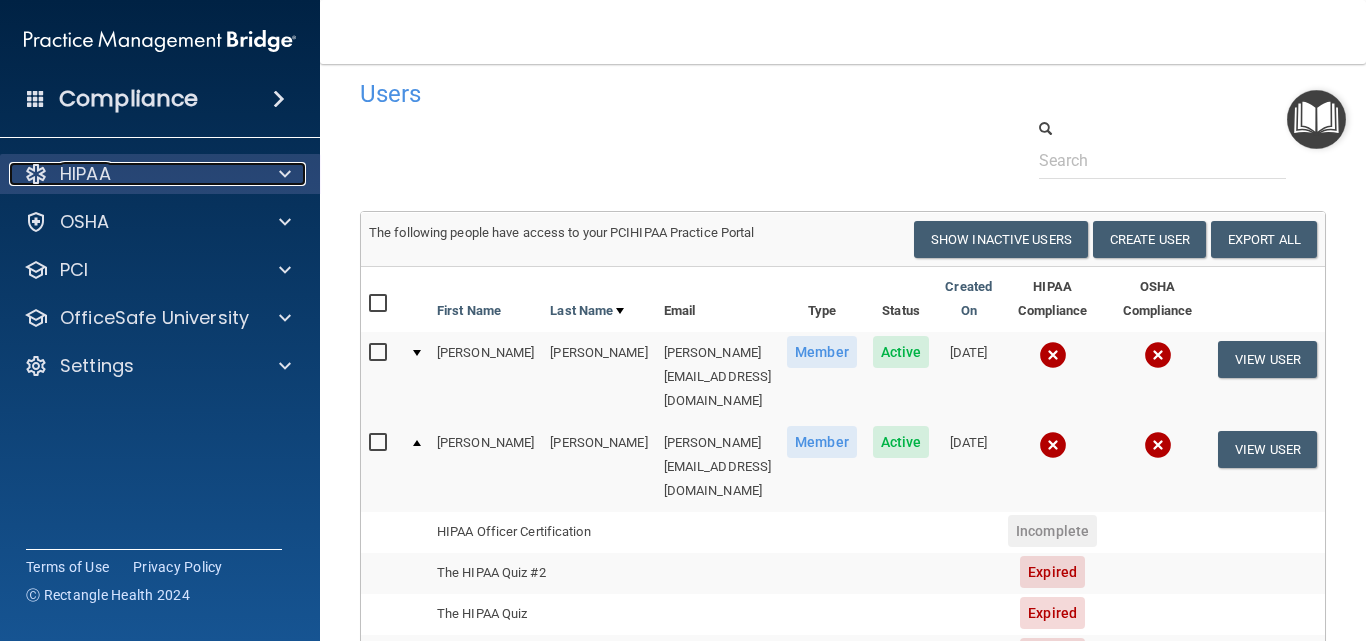click at bounding box center (285, 174) 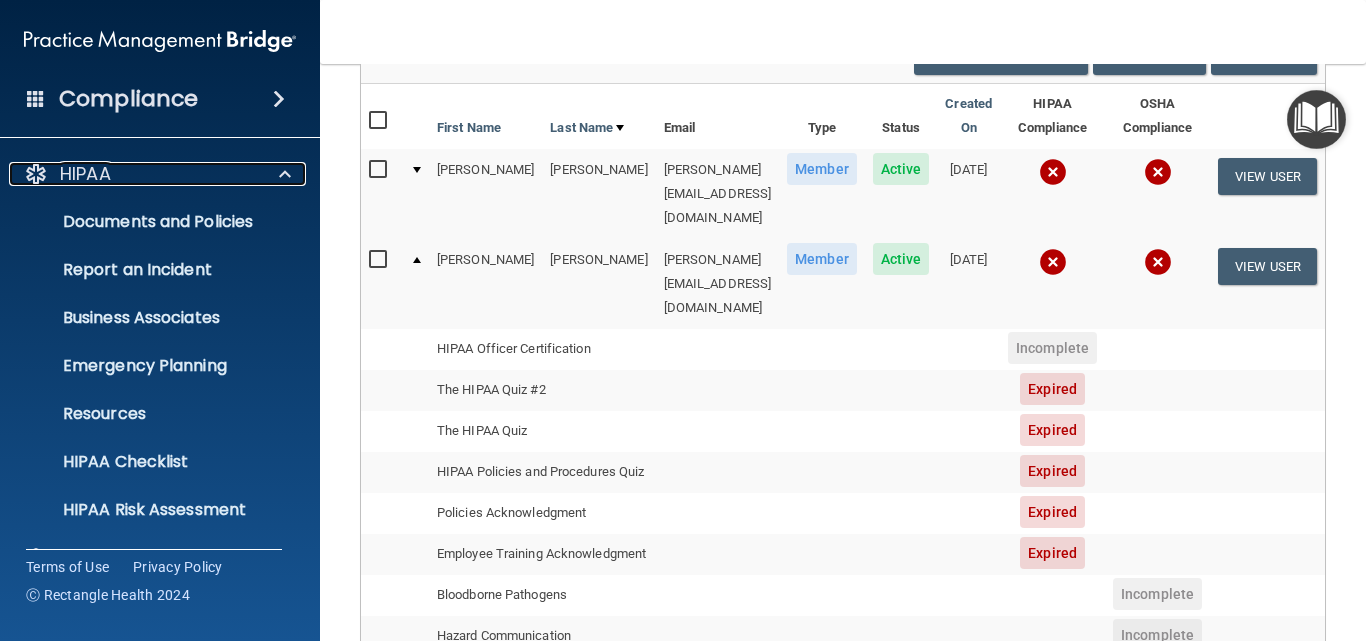 scroll, scrollTop: 197, scrollLeft: 0, axis: vertical 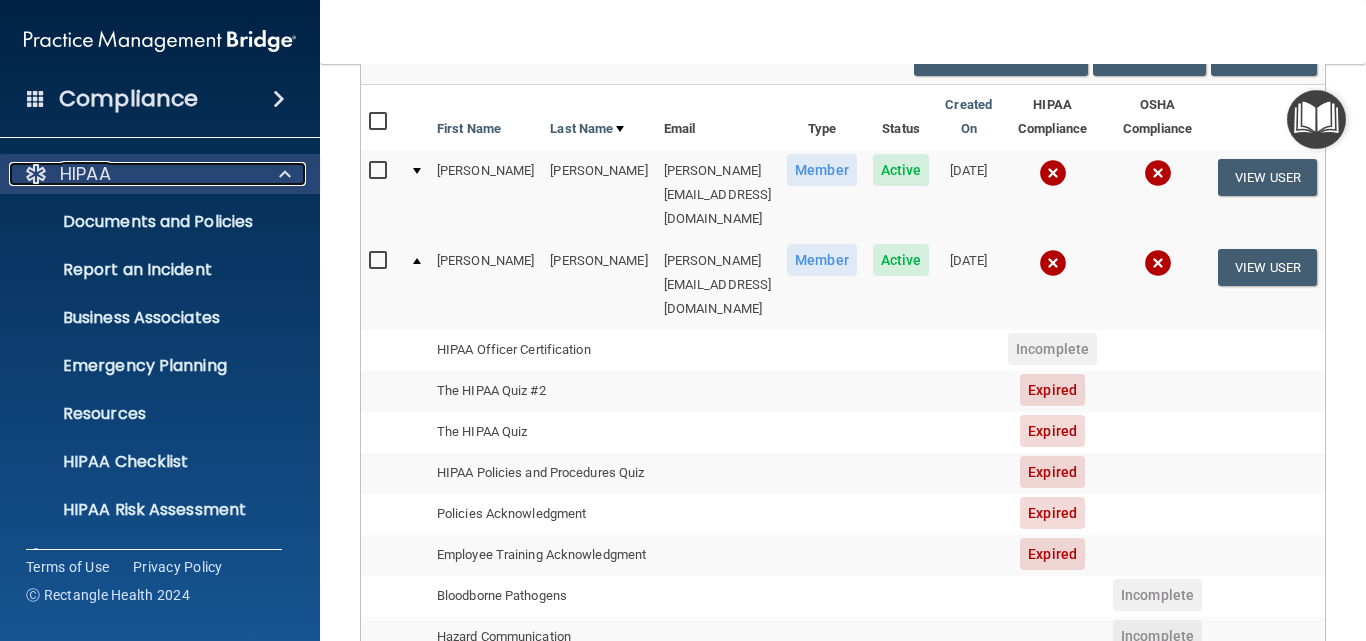 click at bounding box center (282, 174) 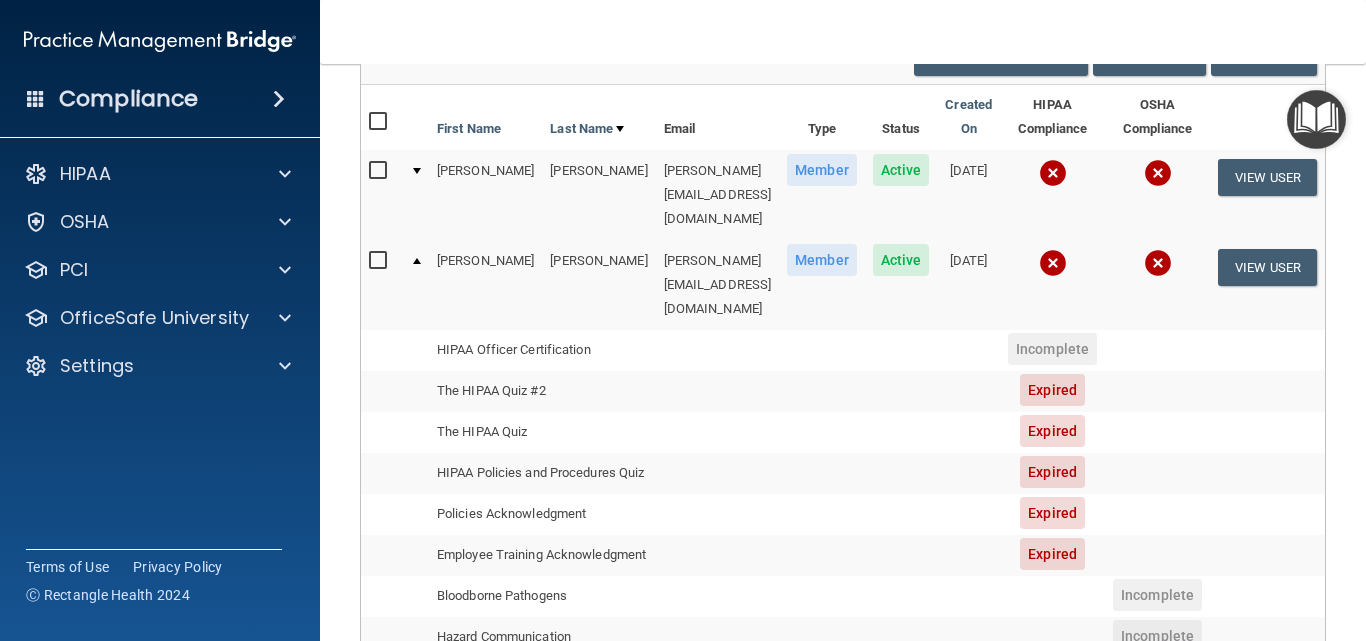 click at bounding box center (279, 99) 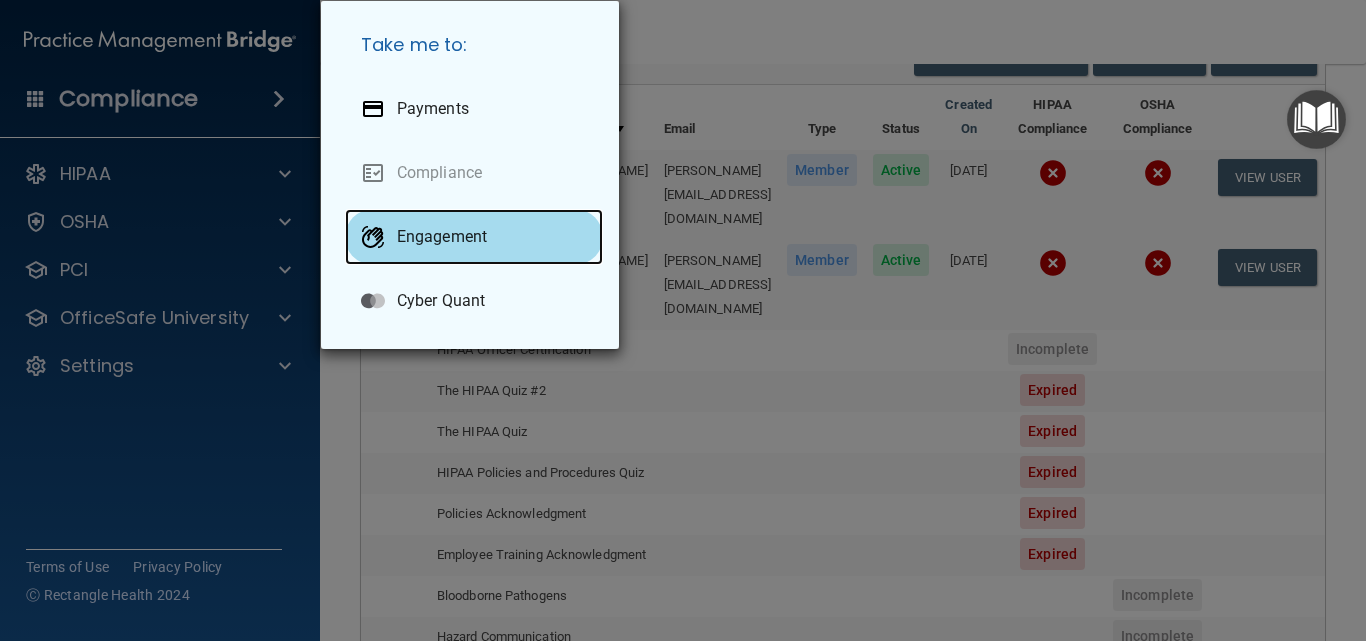click on "Engagement" at bounding box center [474, 237] 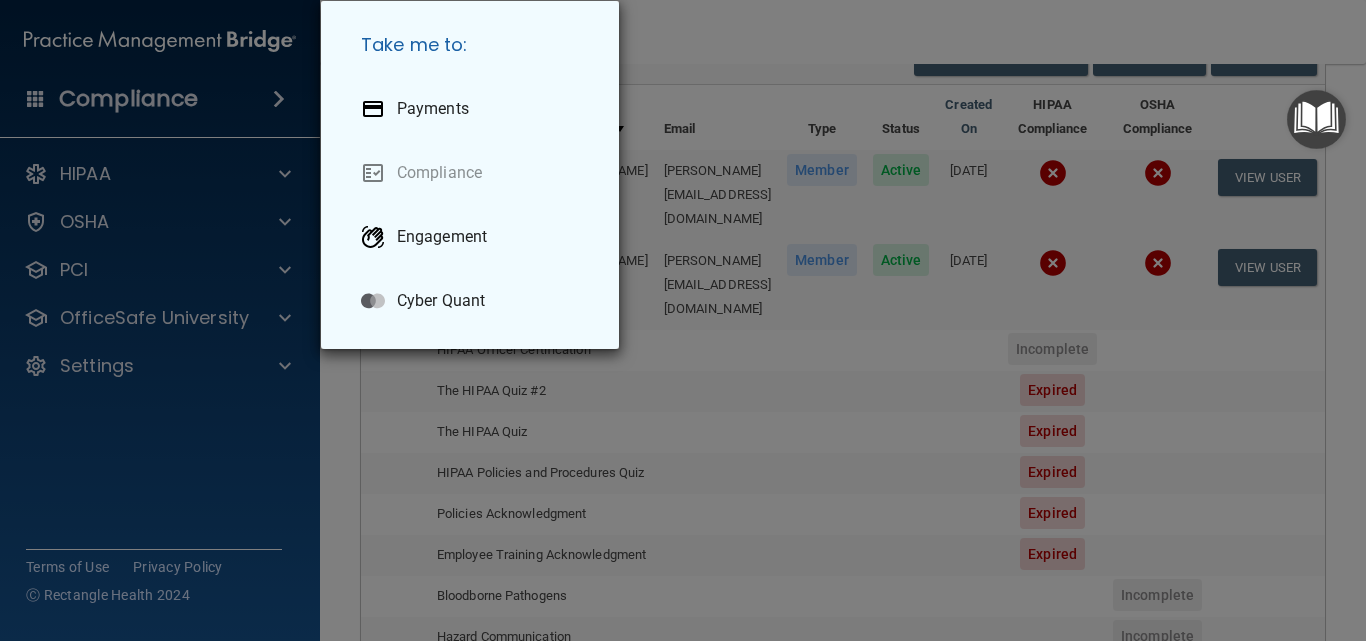 click on "Take me to:             Payments                   Compliance                     Engagement                     Cyber Quant" at bounding box center [683, 320] 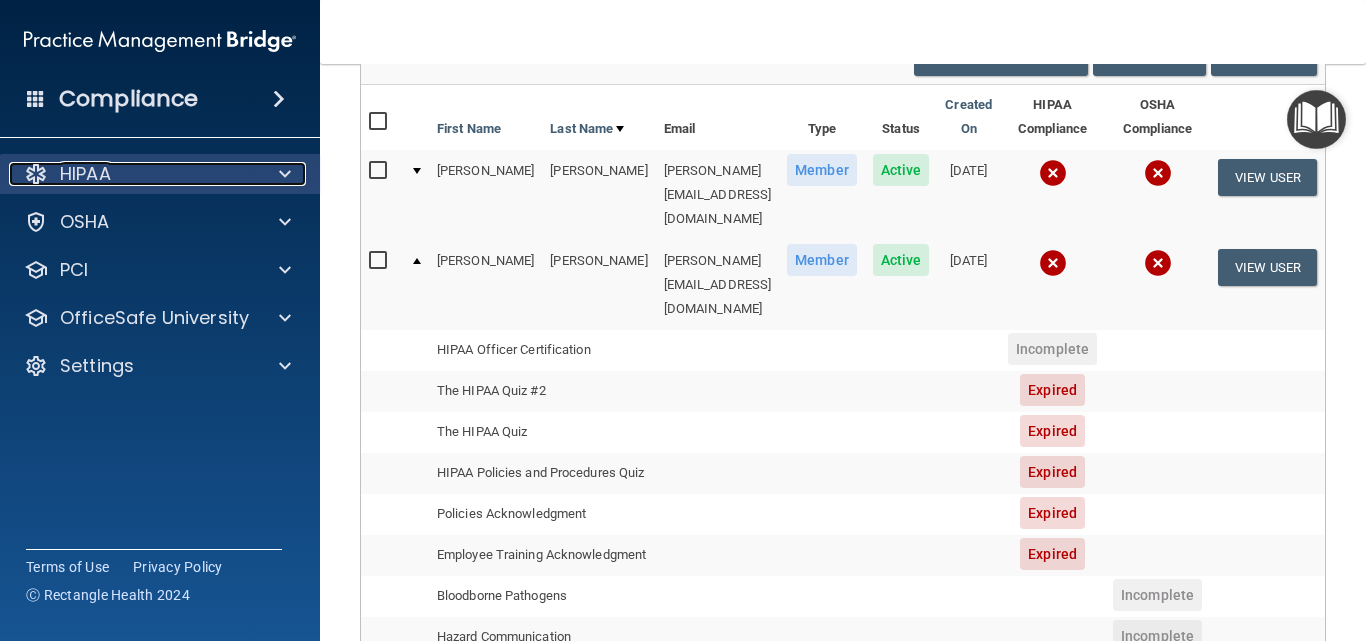 click at bounding box center [285, 174] 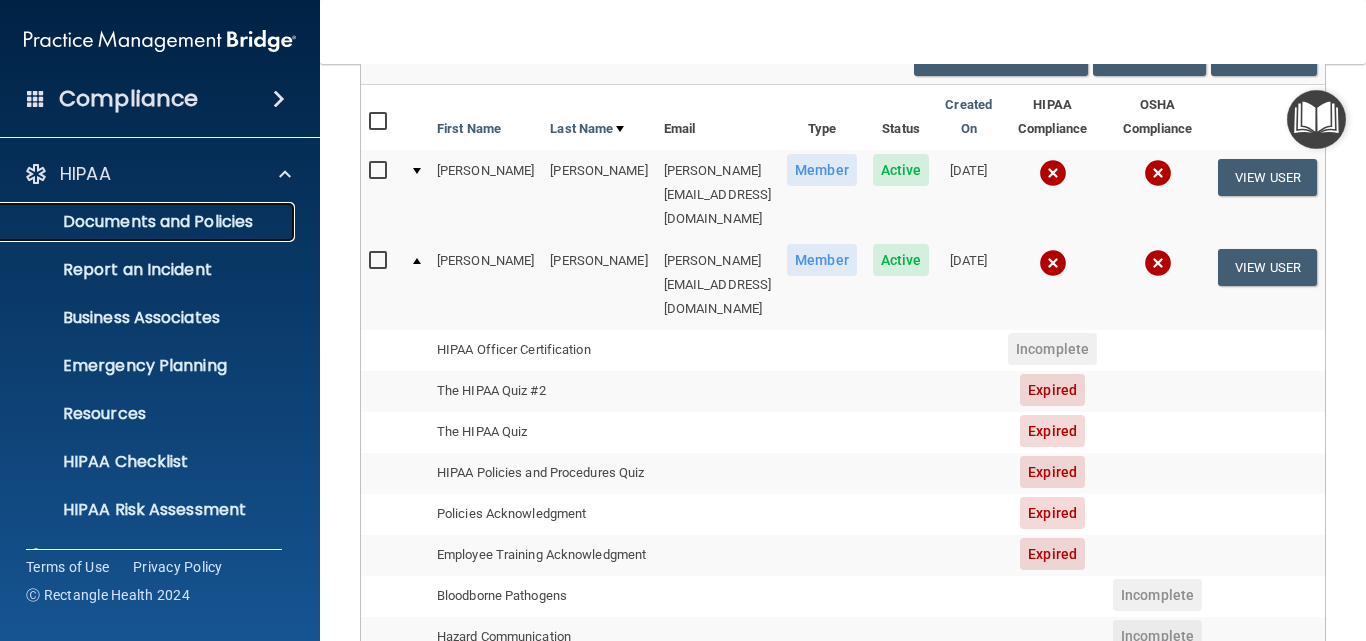 click on "Documents and Policies" at bounding box center [149, 222] 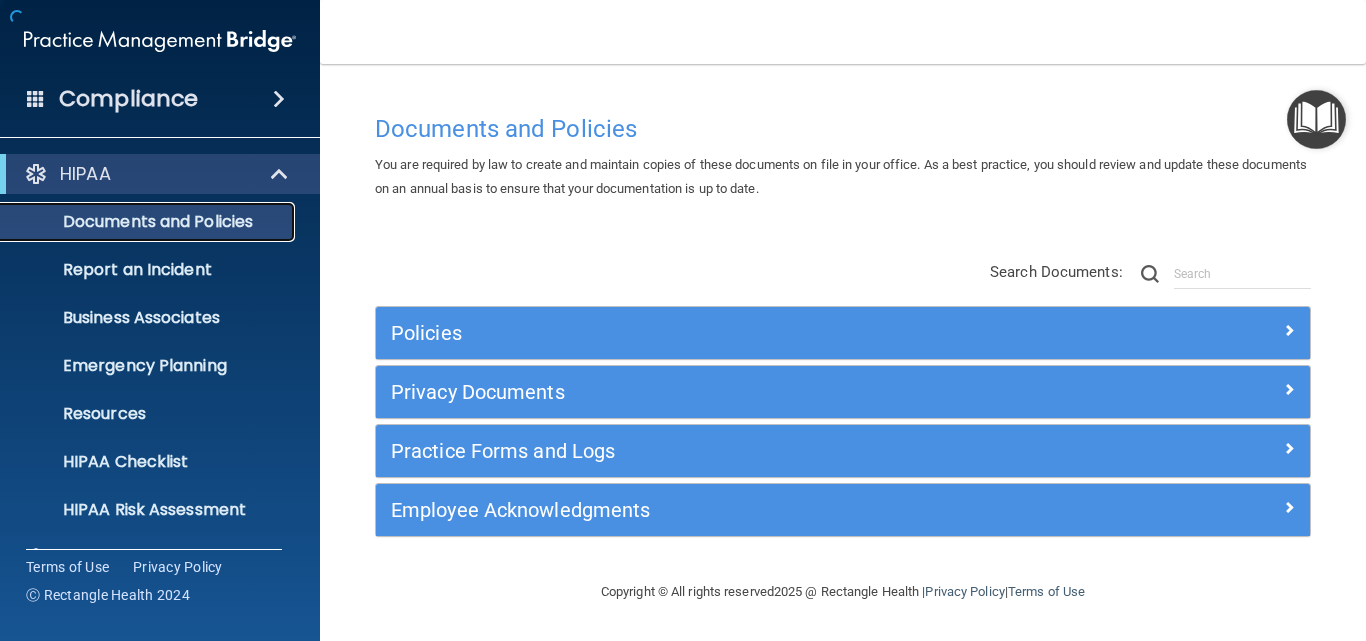 scroll, scrollTop: 0, scrollLeft: 0, axis: both 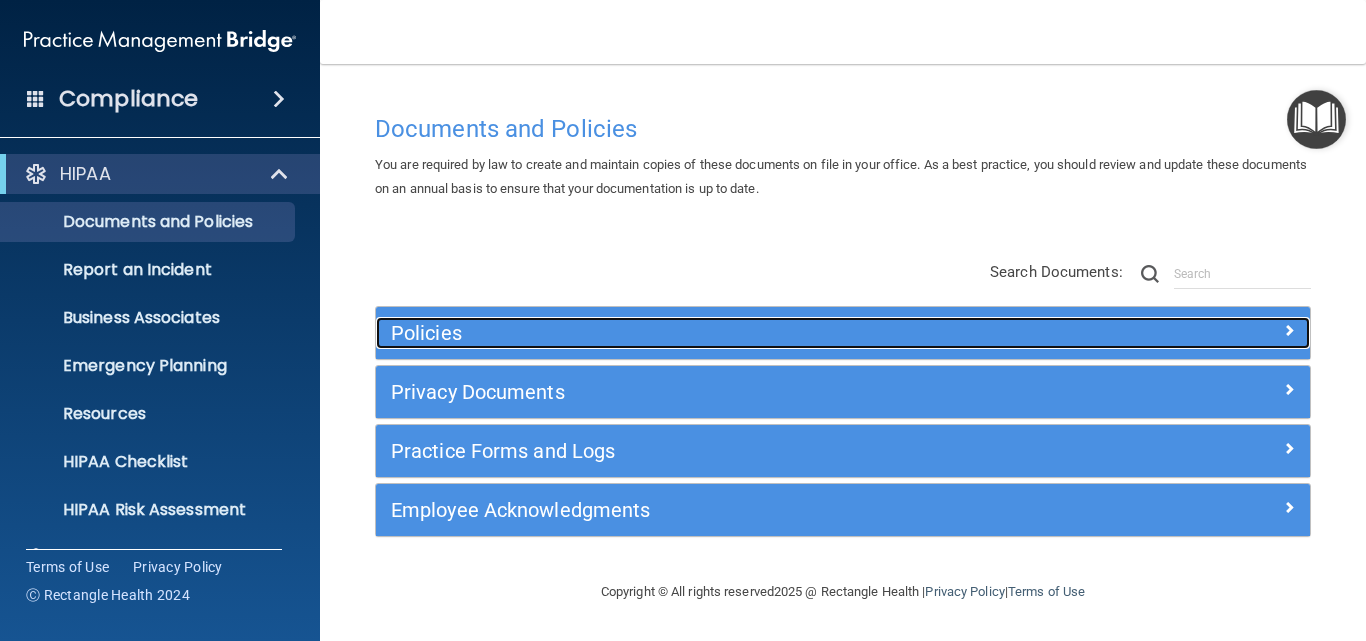 click at bounding box center (1289, 330) 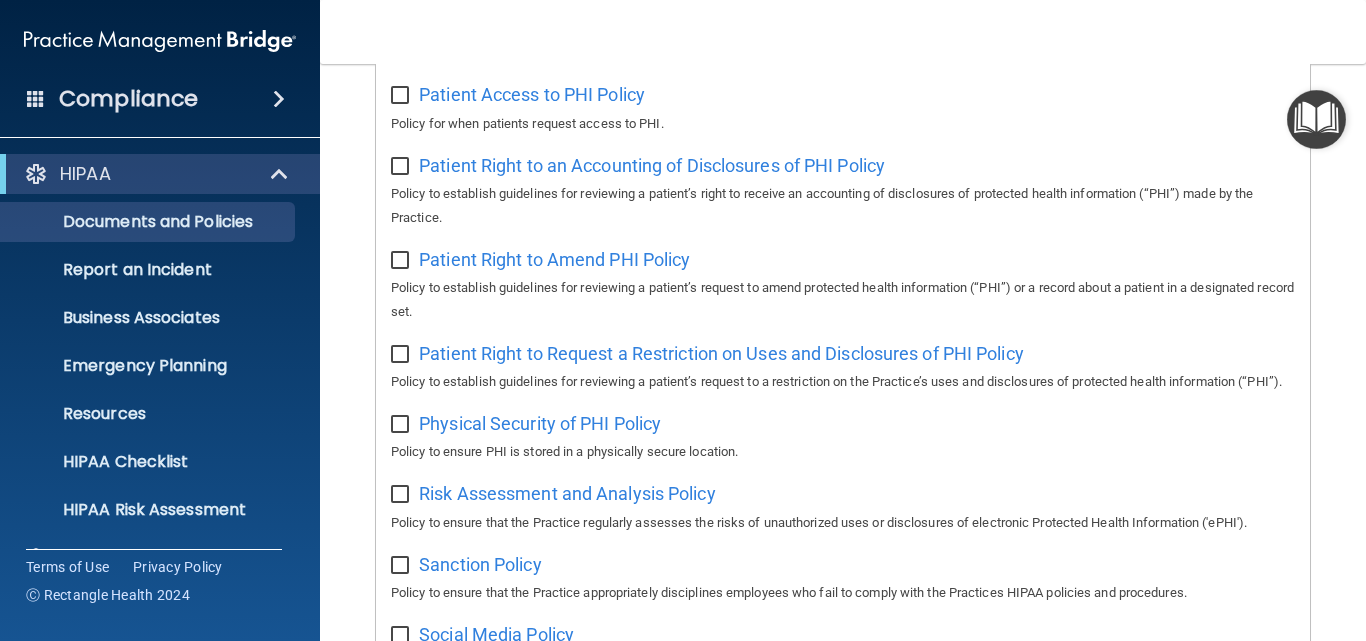 scroll, scrollTop: 1129, scrollLeft: 0, axis: vertical 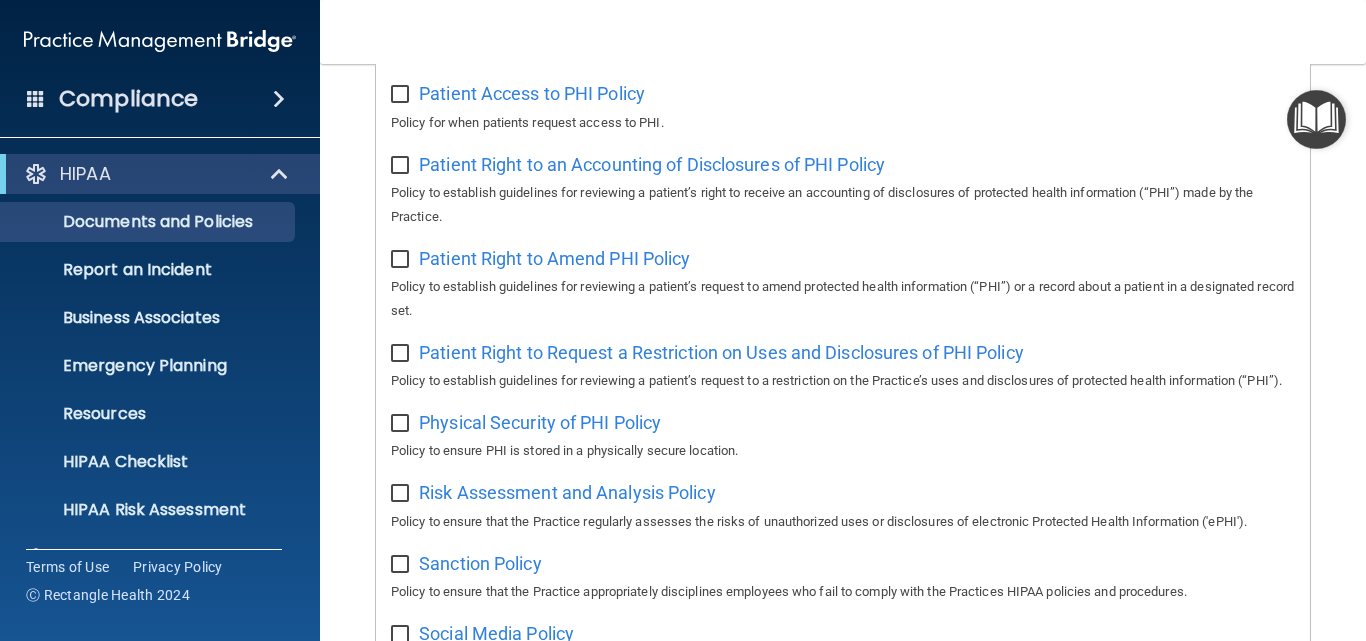 click on "Risk Assessment and Analysis Policy                       Policy to ensure that the Practice regularly assesses the risks of unauthorized uses or disclosures of electronic Protected Health Information ('ePHI')." at bounding box center (843, 504) 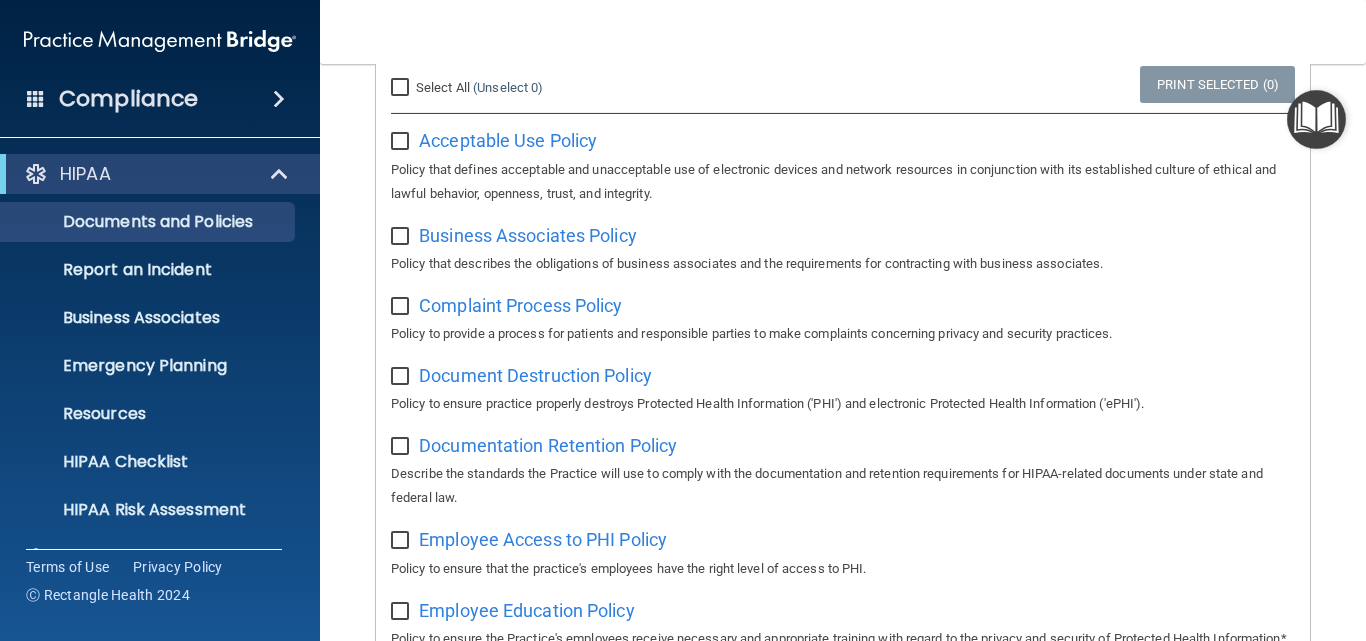 scroll, scrollTop: 333, scrollLeft: 0, axis: vertical 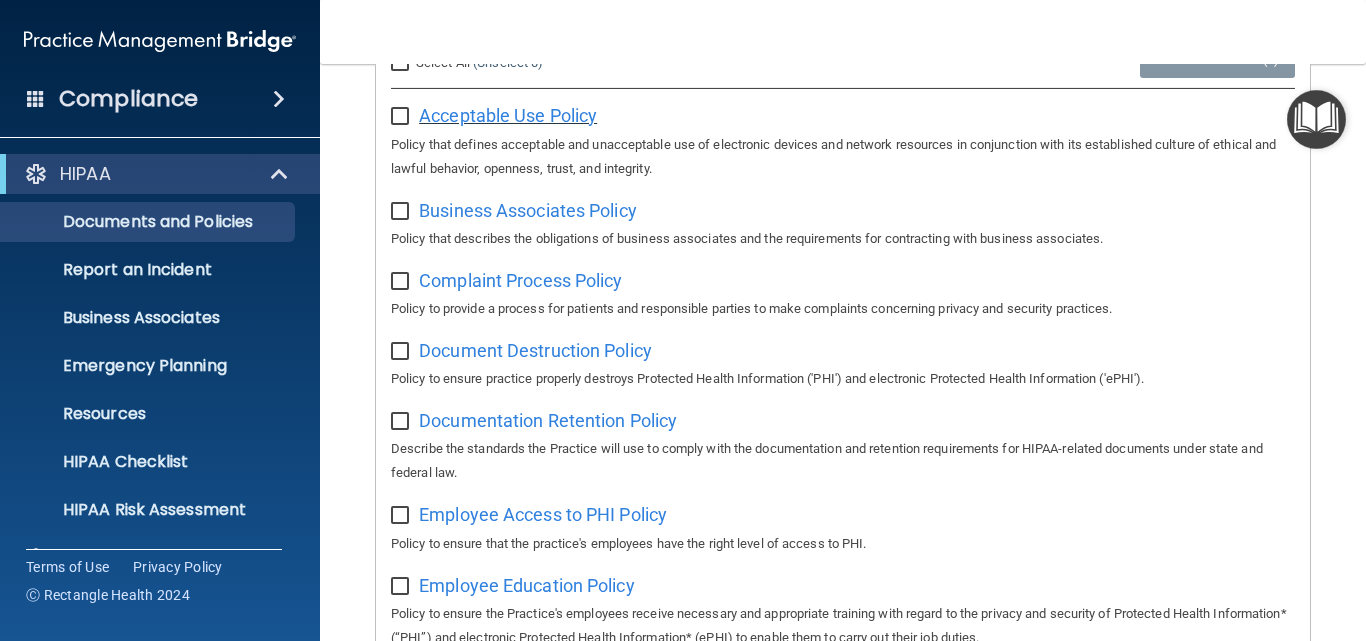 click on "Acceptable Use Policy" at bounding box center [508, 115] 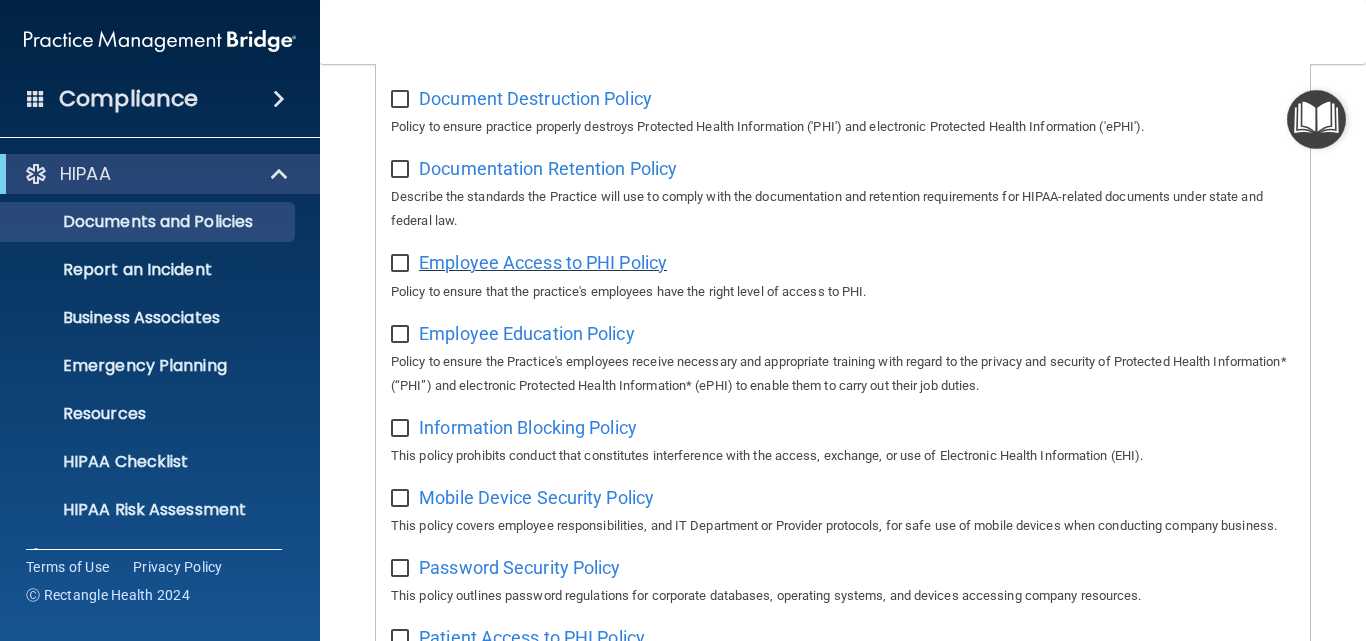 scroll, scrollTop: 586, scrollLeft: 0, axis: vertical 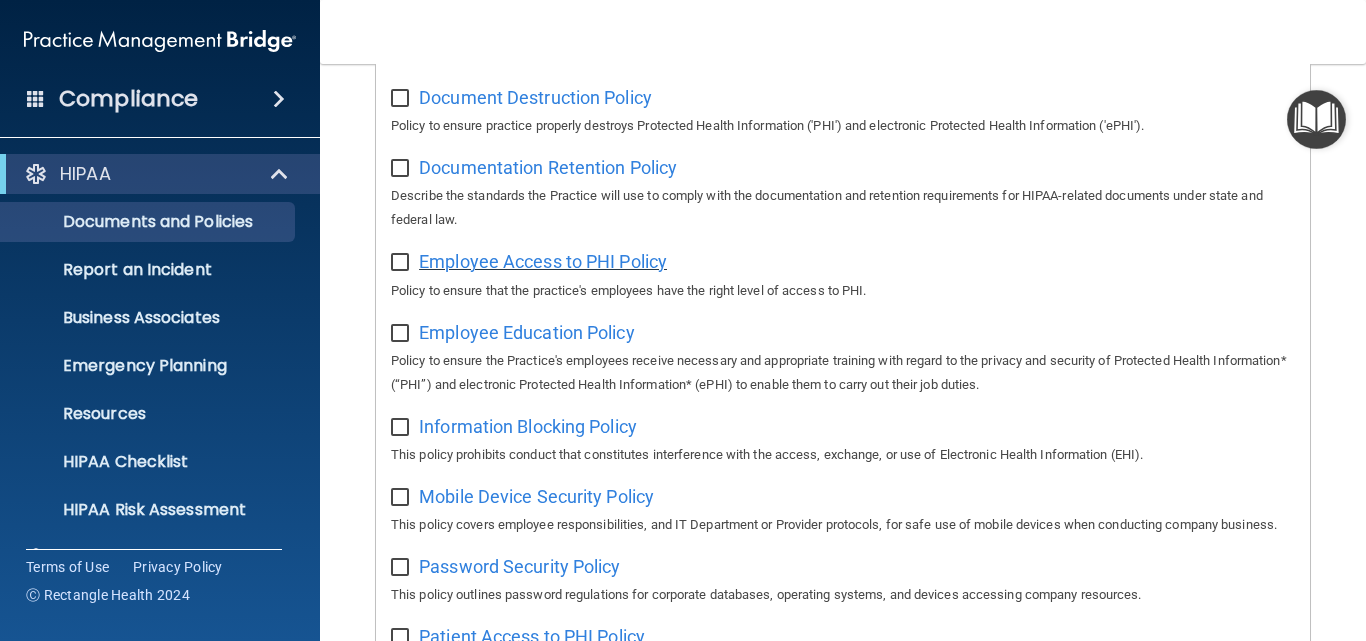 click on "Employee Access to PHI Policy" at bounding box center [543, 261] 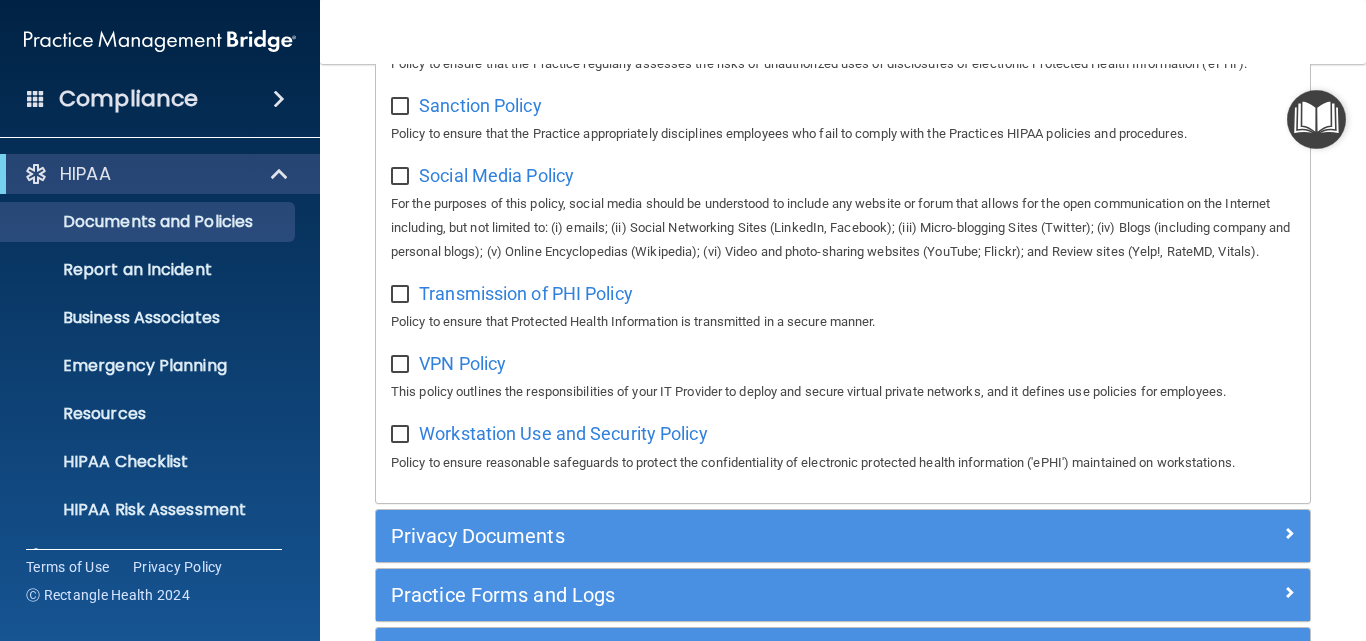 scroll, scrollTop: 1798, scrollLeft: 0, axis: vertical 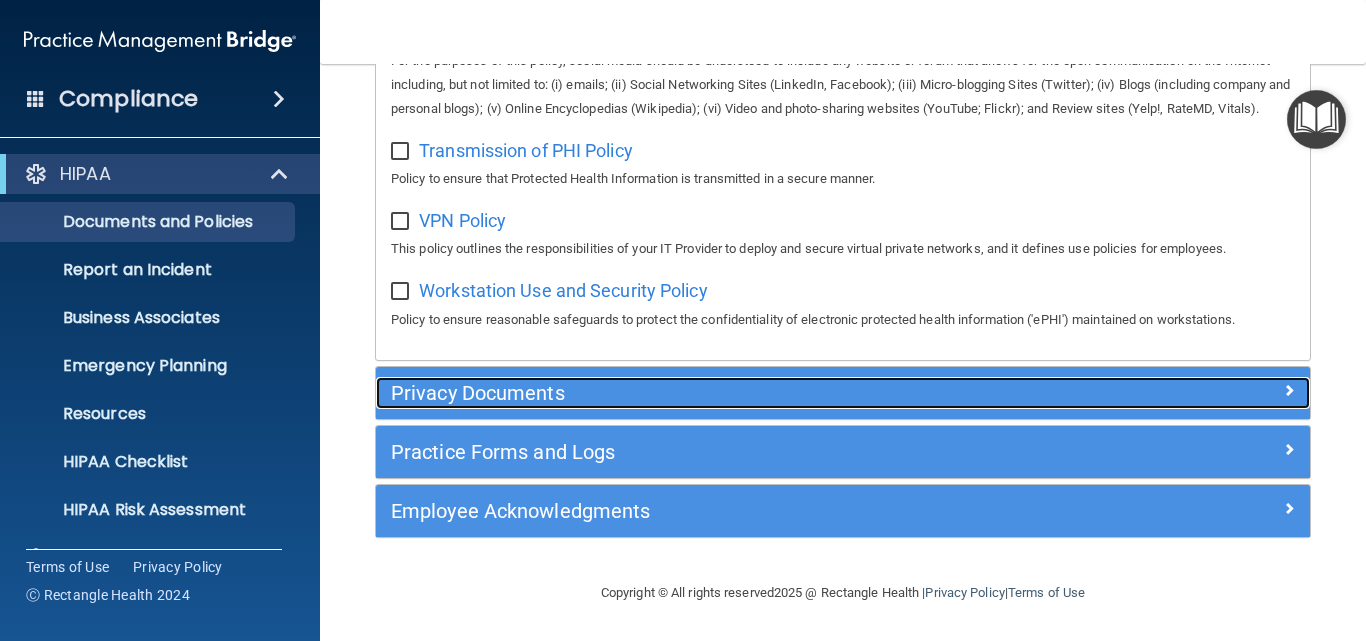 click at bounding box center [1289, 390] 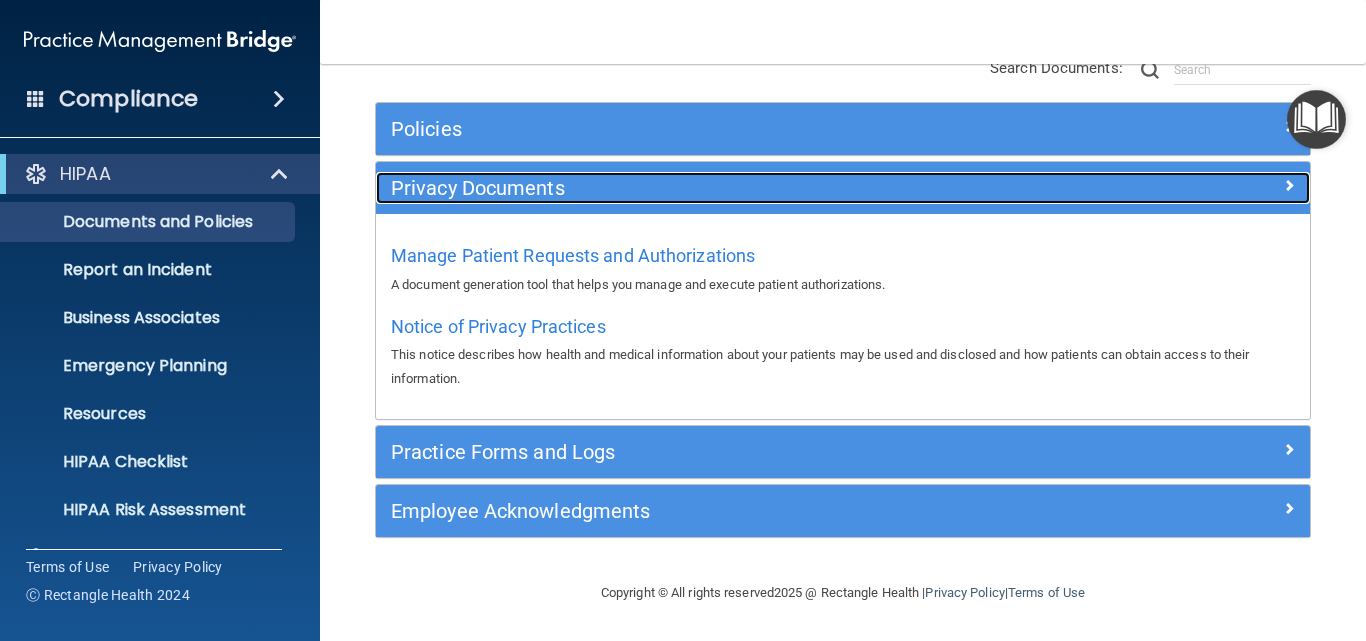 scroll, scrollTop: 204, scrollLeft: 0, axis: vertical 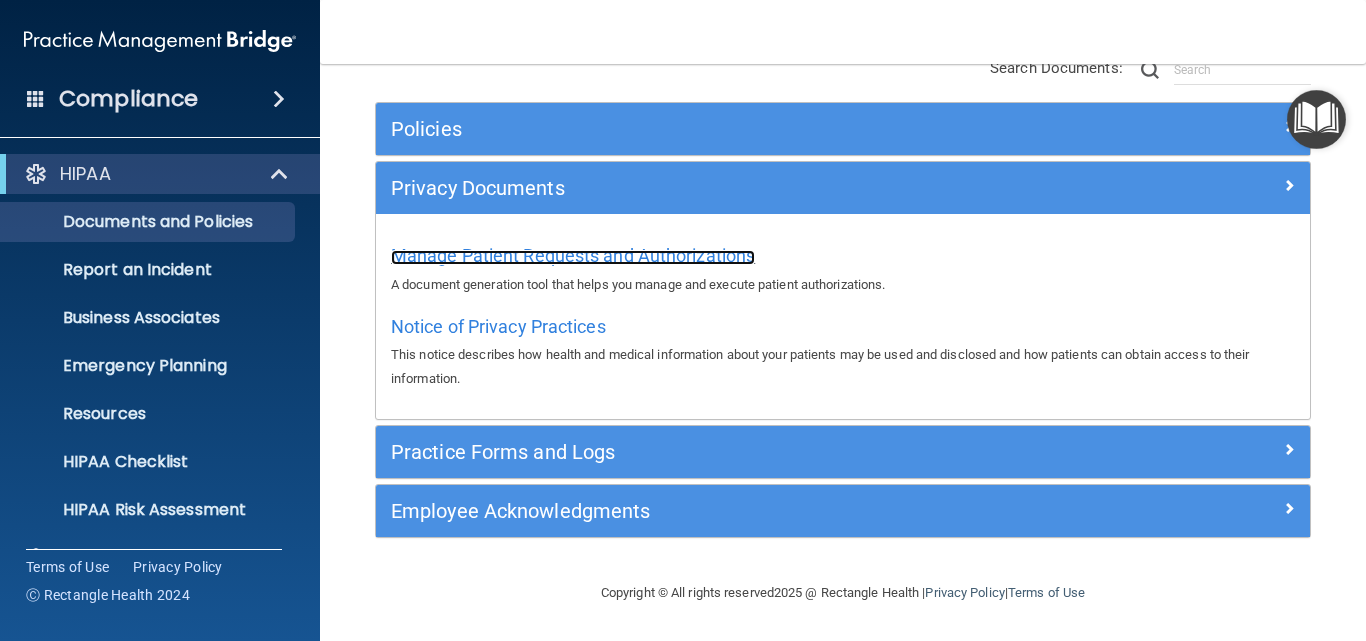 click on "Manage Patient Requests and Authorizations" at bounding box center [573, 255] 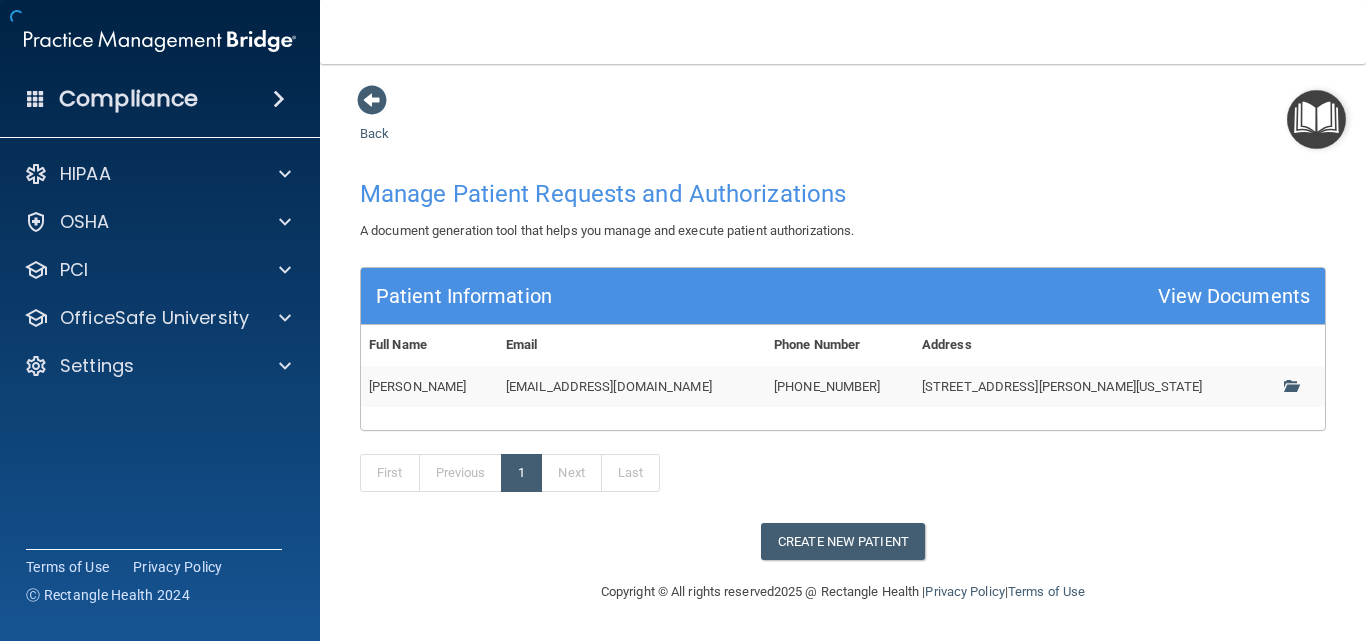scroll, scrollTop: 0, scrollLeft: 0, axis: both 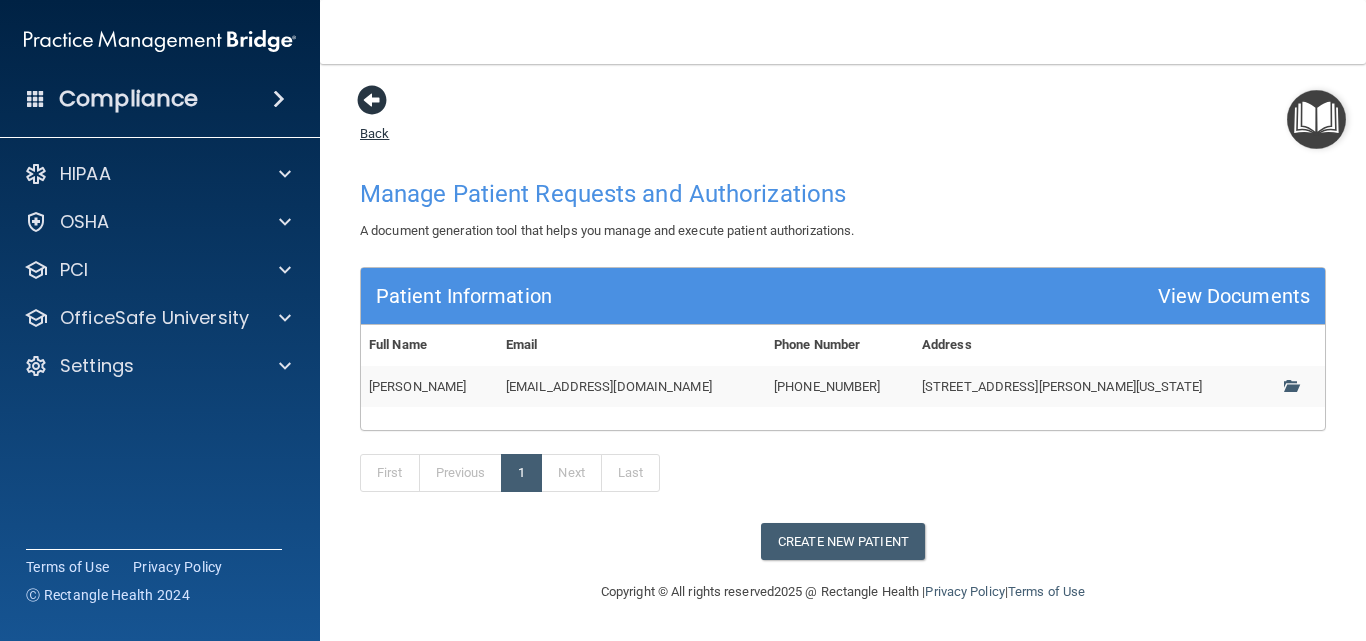 click at bounding box center (372, 100) 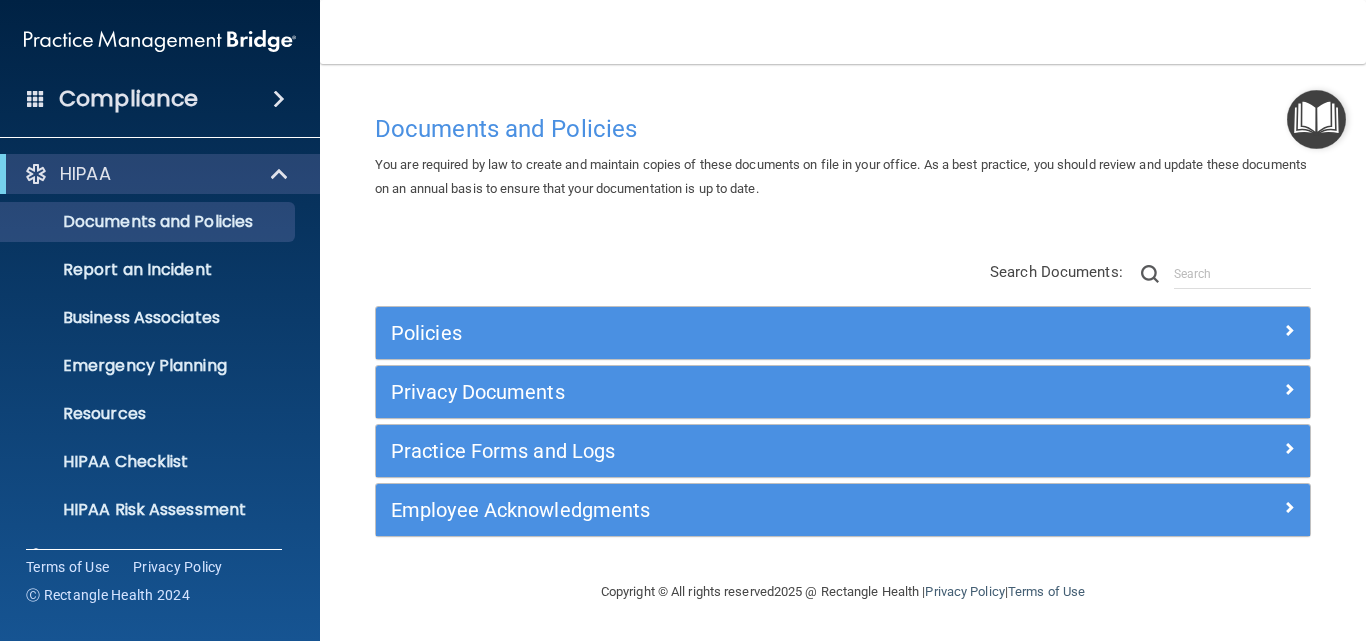 click on "Employee Acknowledgments" at bounding box center (843, 510) 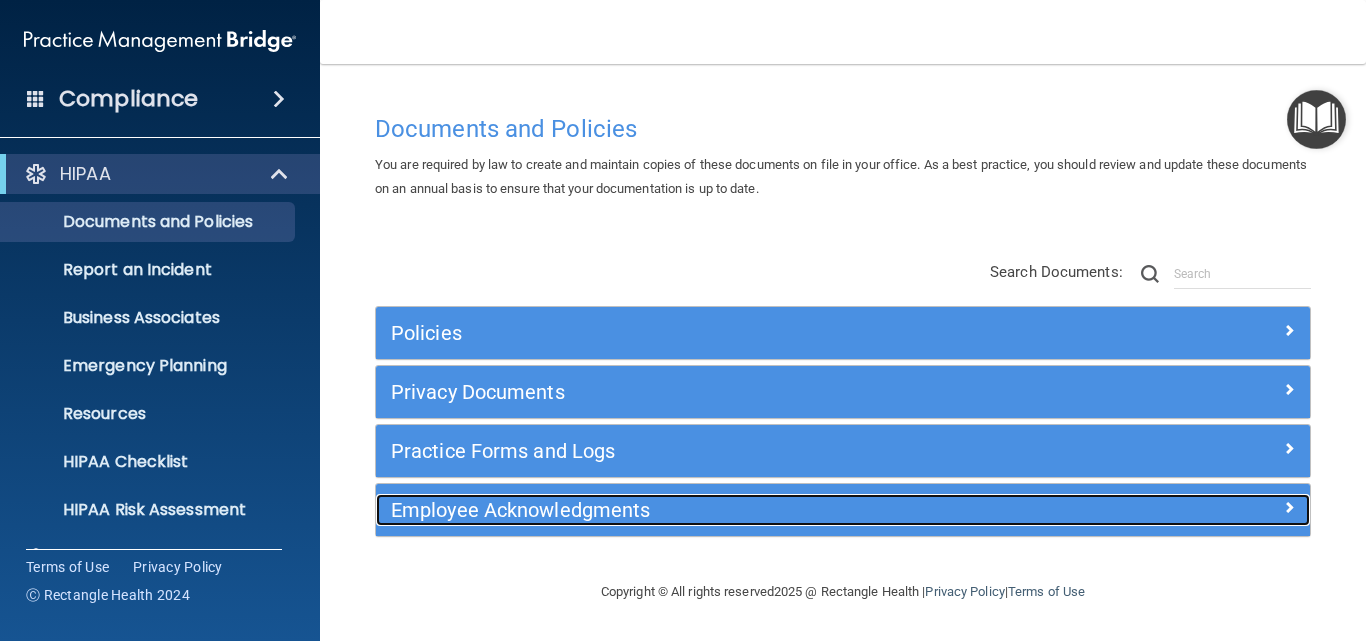 click at bounding box center (1194, 506) 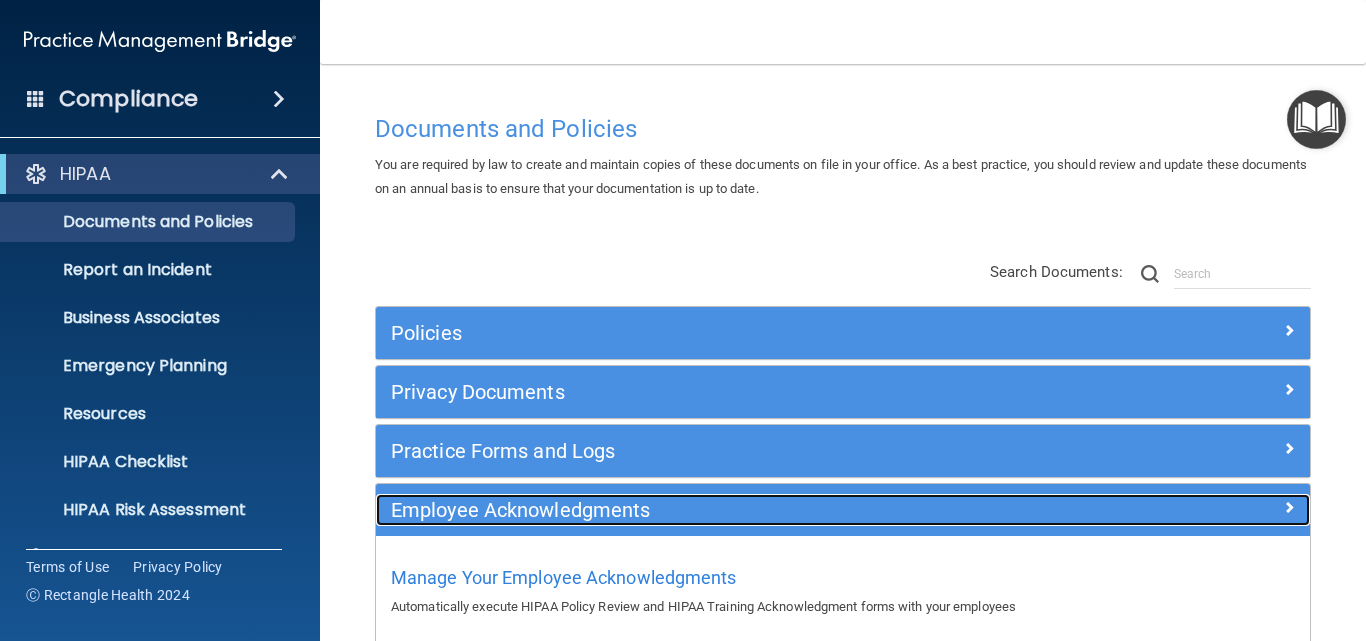 scroll, scrollTop: 110, scrollLeft: 0, axis: vertical 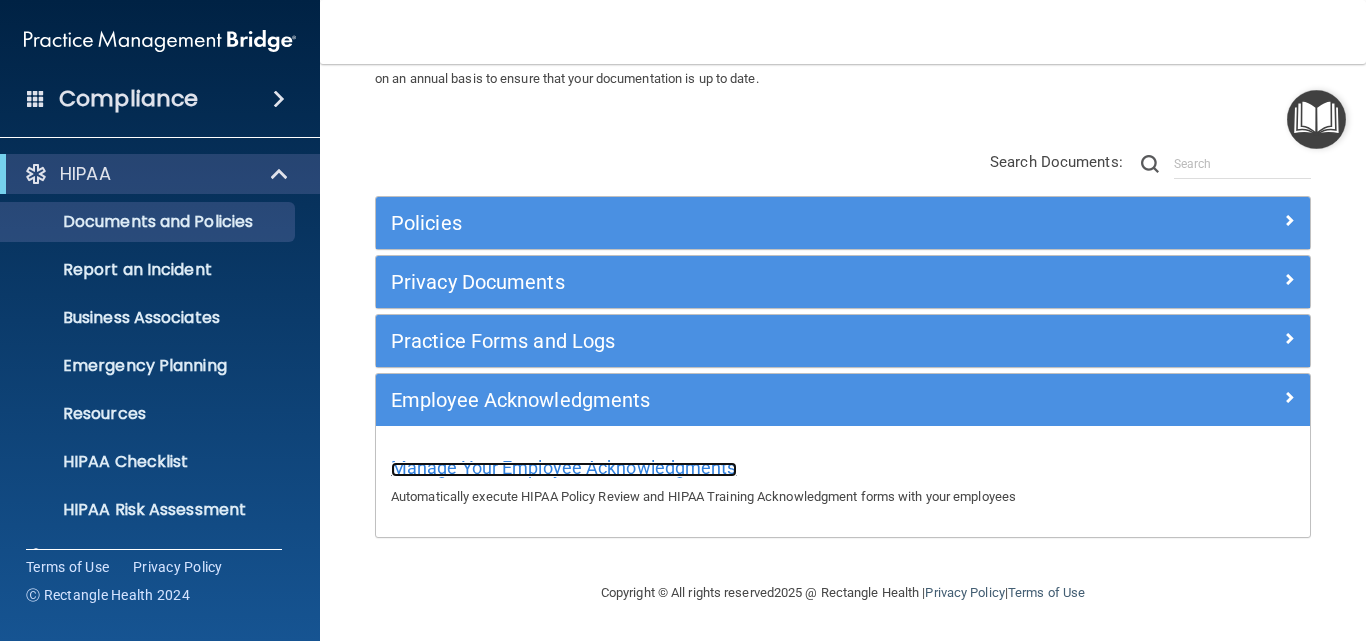 click on "Manage Your Employee Acknowledgments" at bounding box center [564, 467] 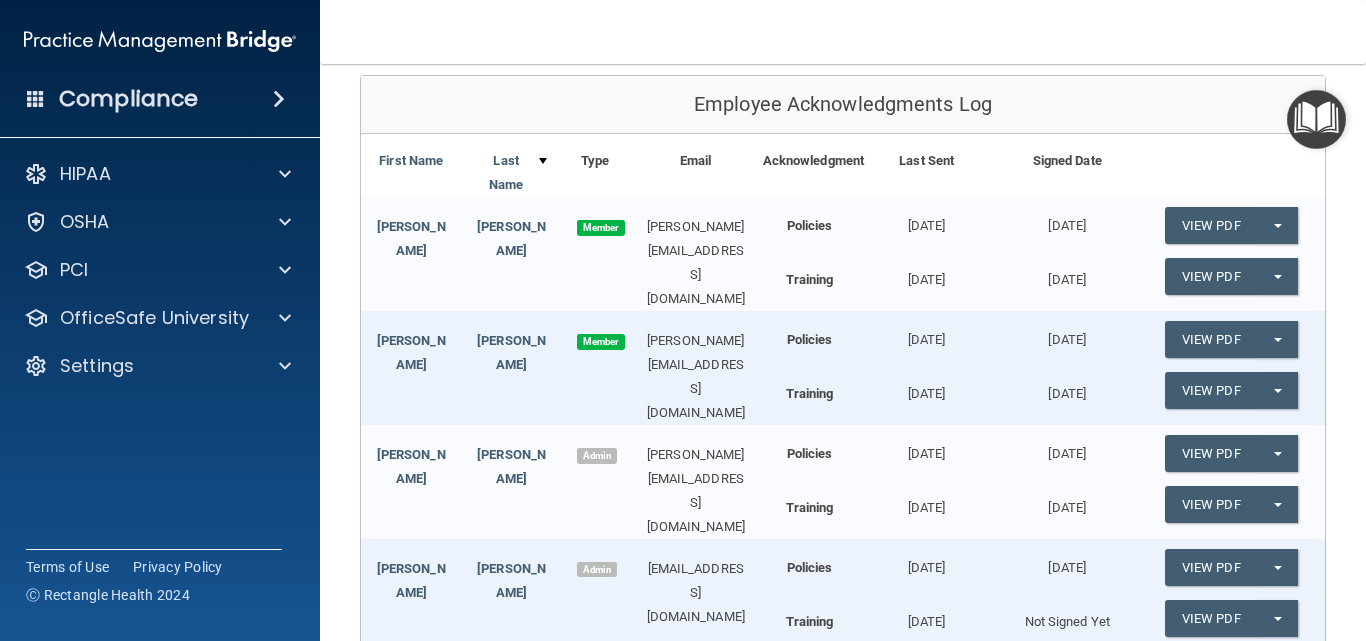scroll, scrollTop: 233, scrollLeft: 0, axis: vertical 